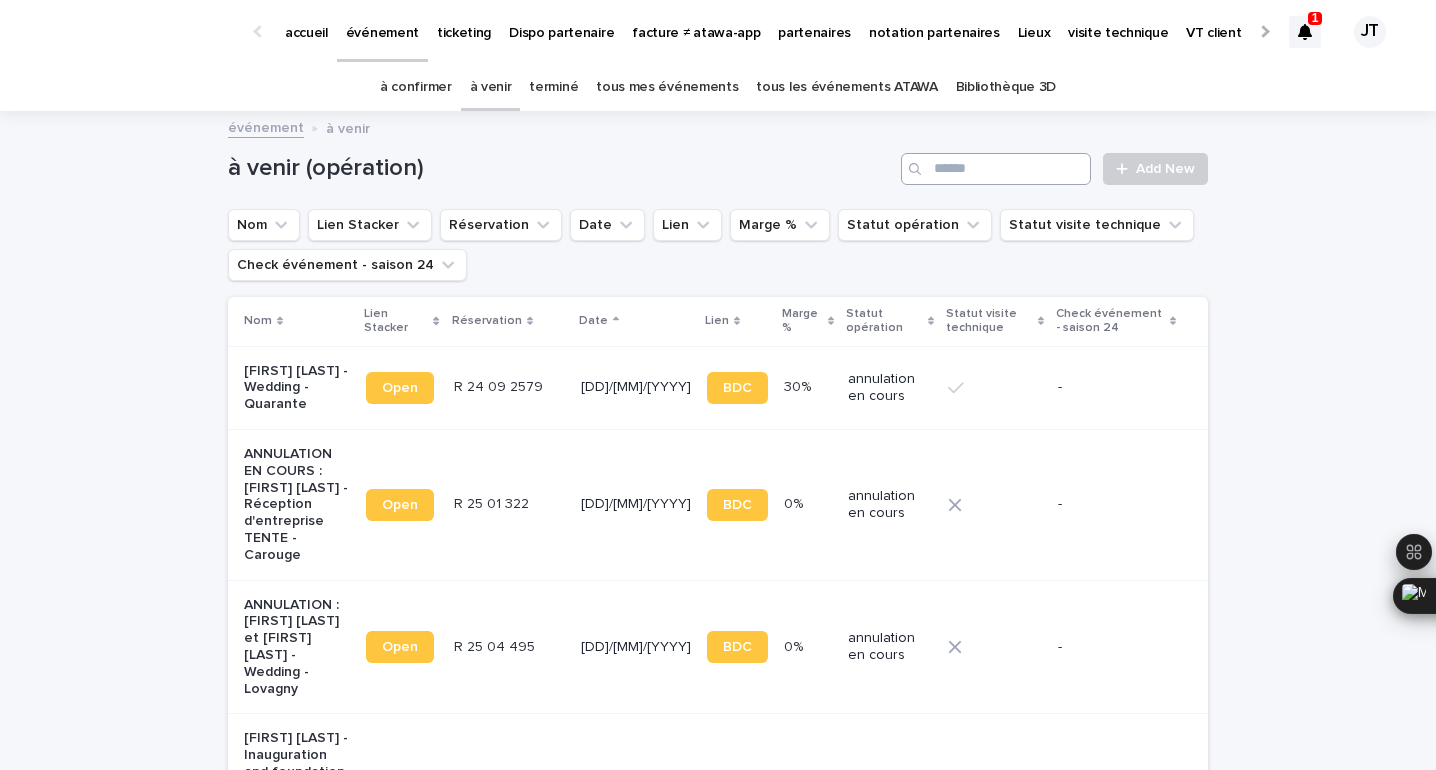 scroll, scrollTop: 0, scrollLeft: 0, axis: both 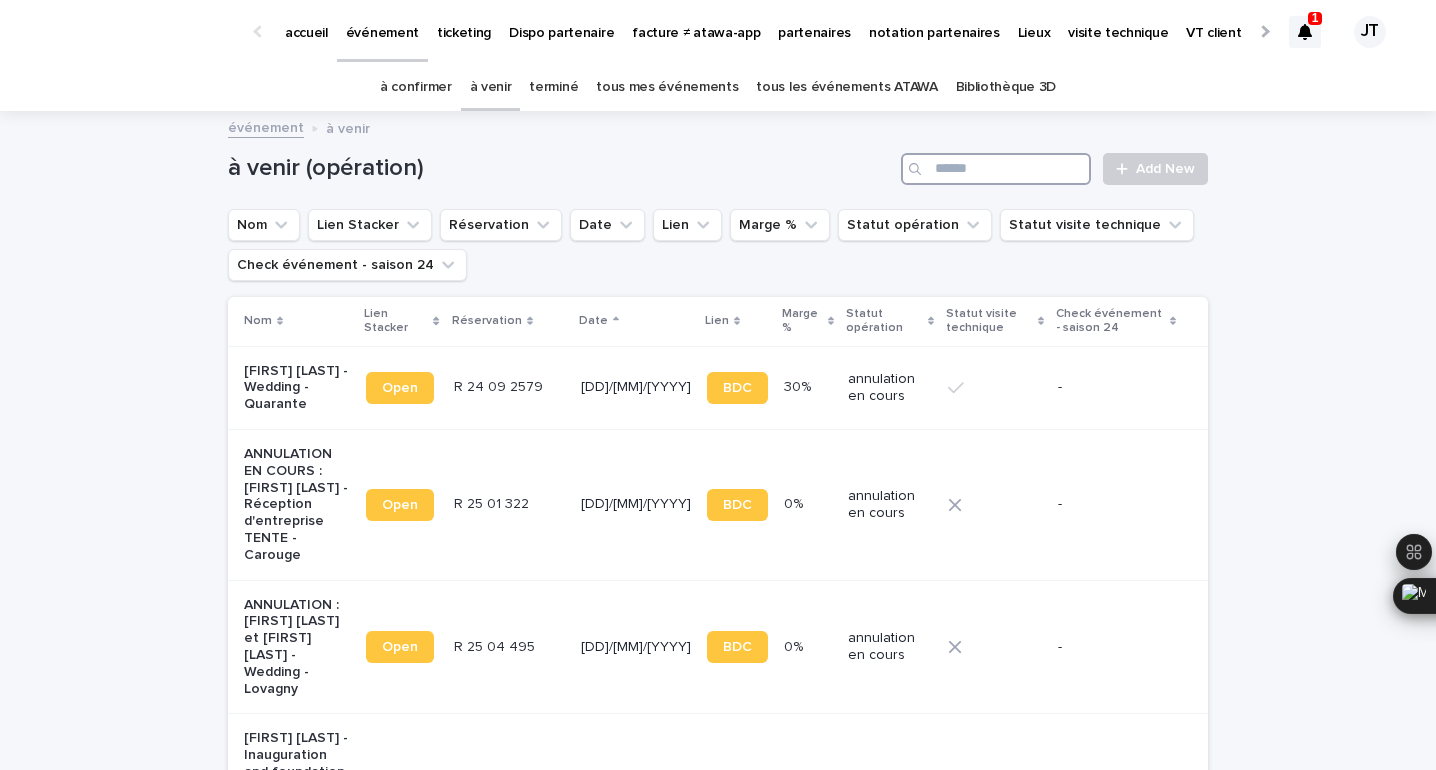 click at bounding box center [996, 169] 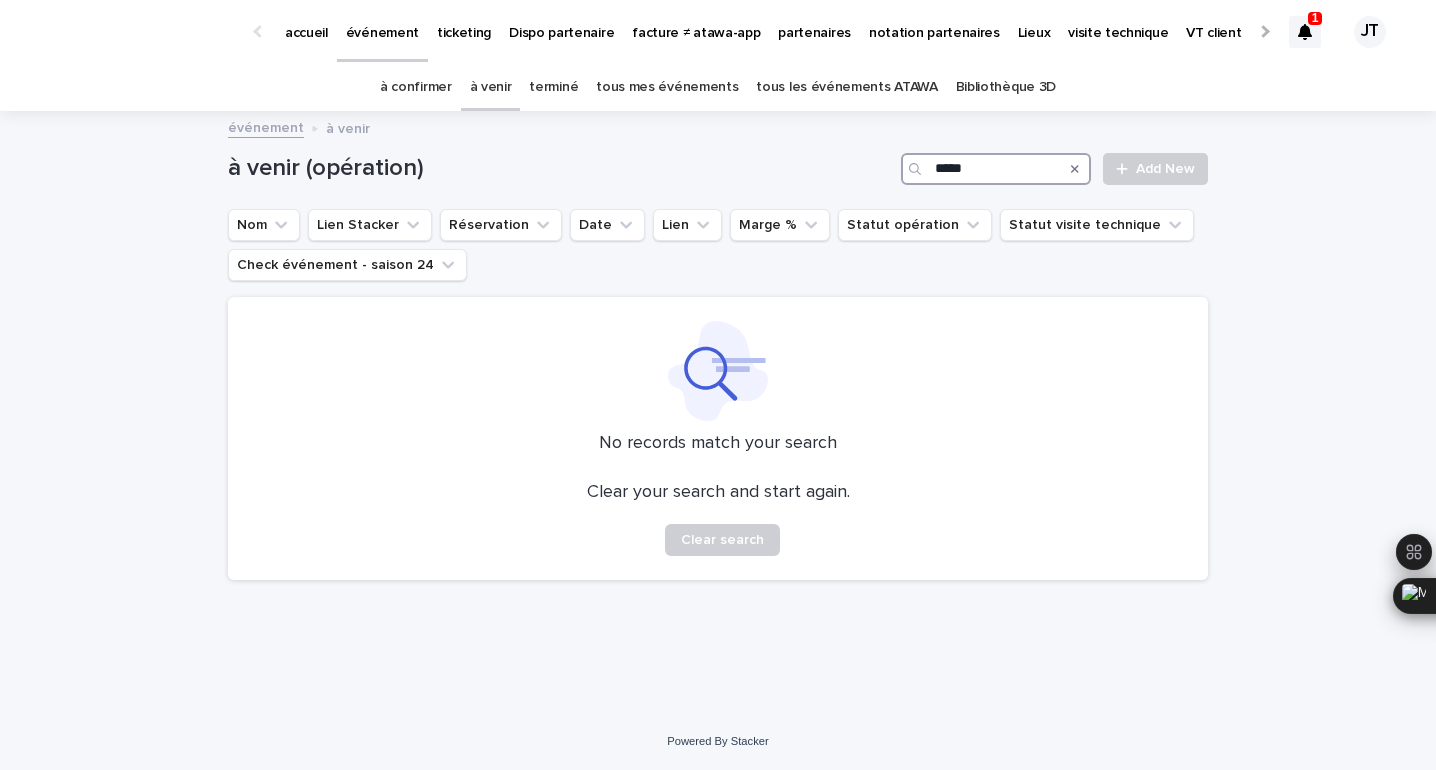 type on "*****" 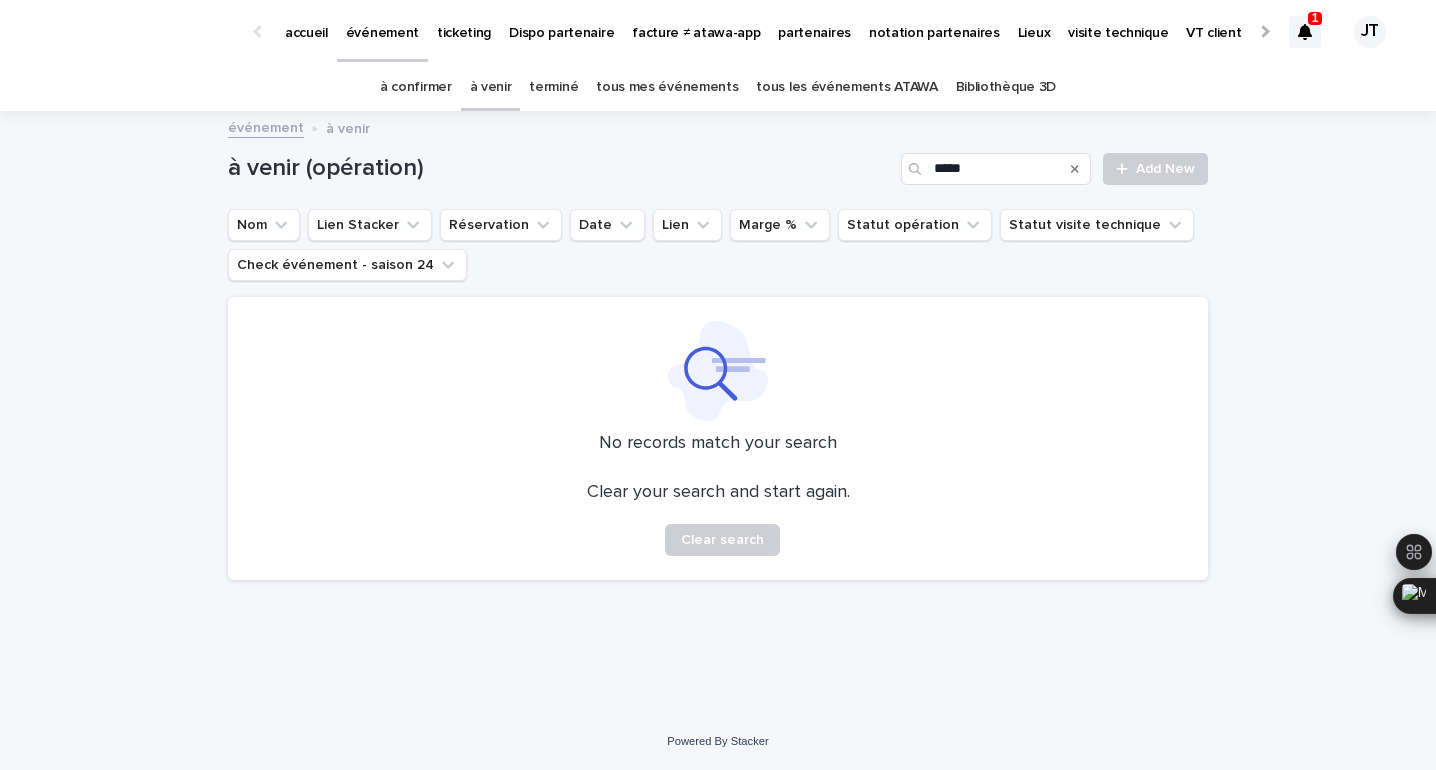 click on "terminé" at bounding box center (553, 87) 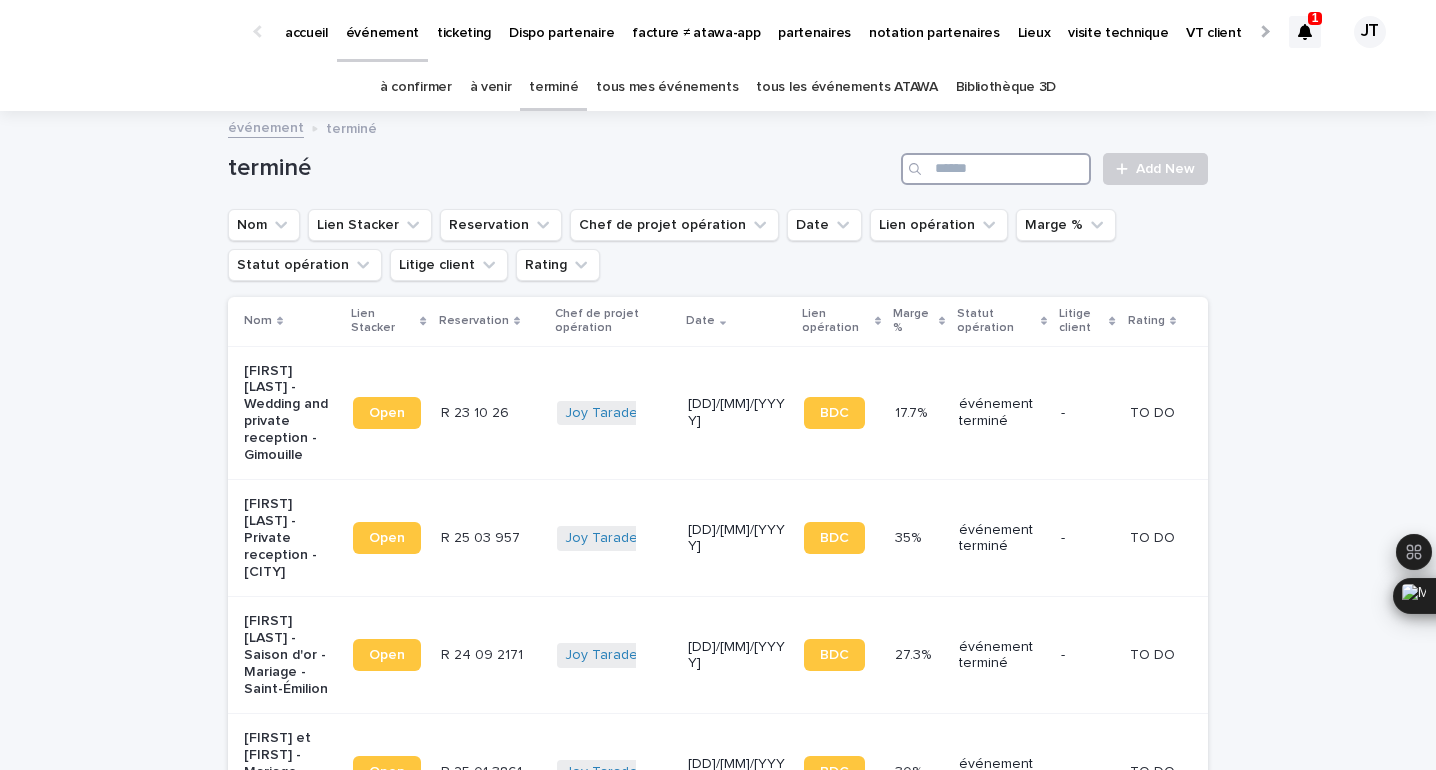 click at bounding box center [996, 169] 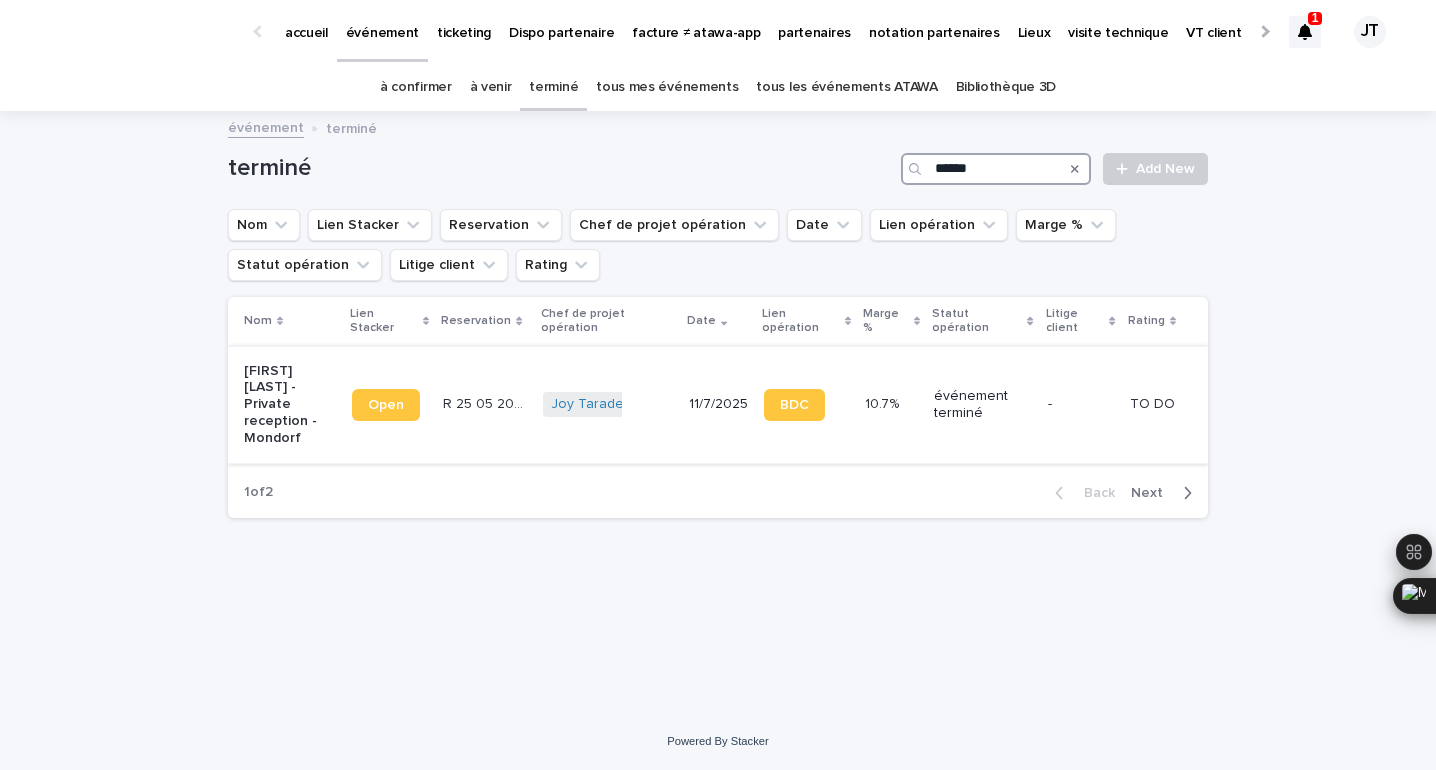 type on "******" 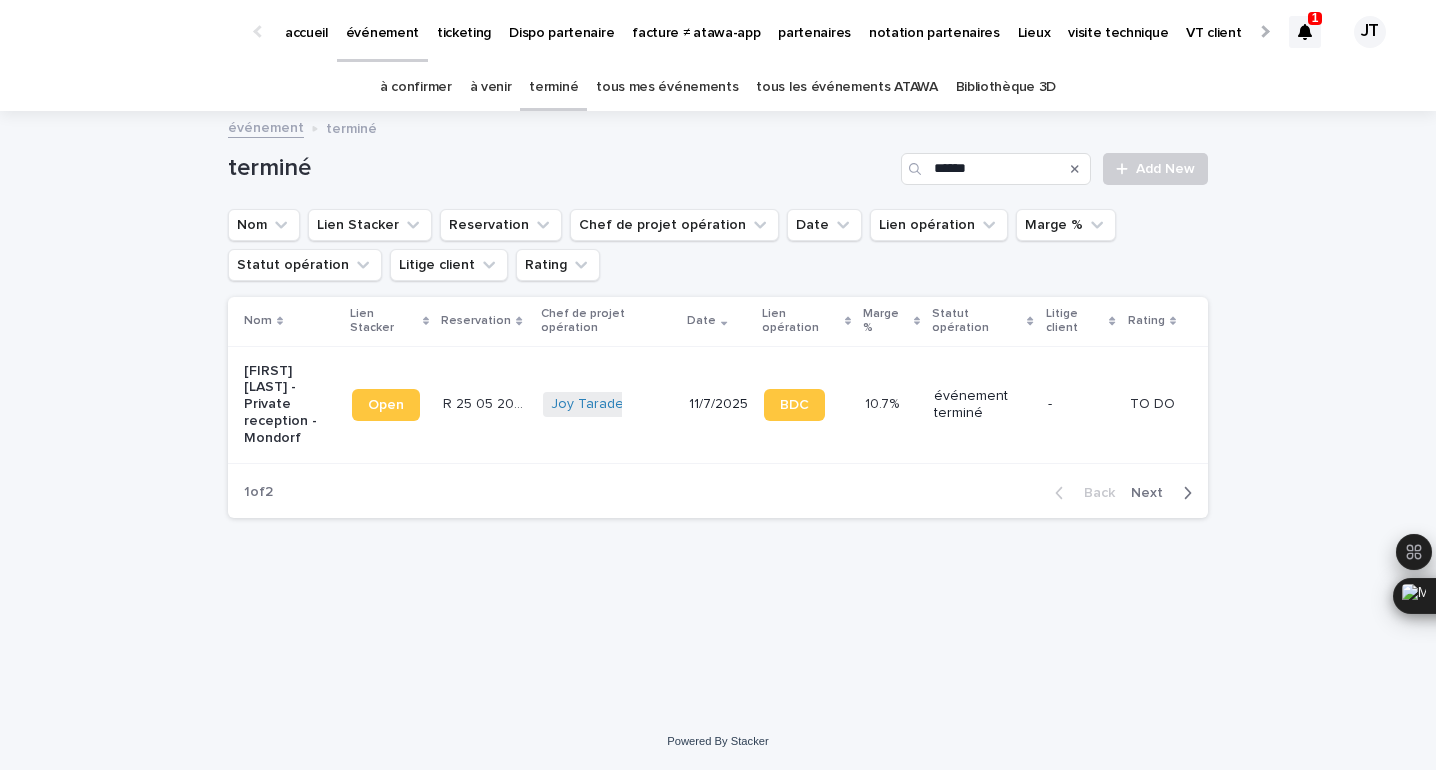 click on "[FIRST] [LAST]   + 0" at bounding box center [608, 404] 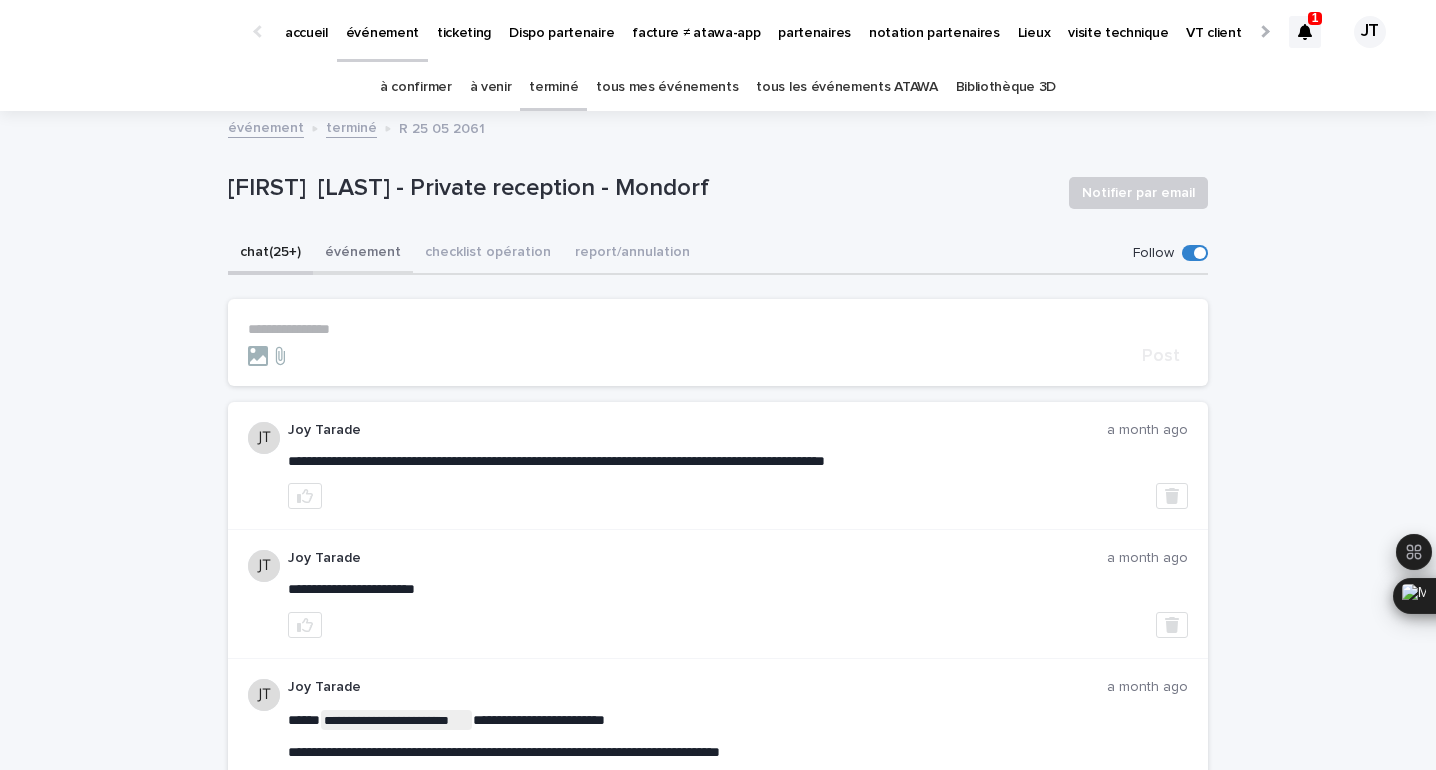 click on "événement" at bounding box center (363, 254) 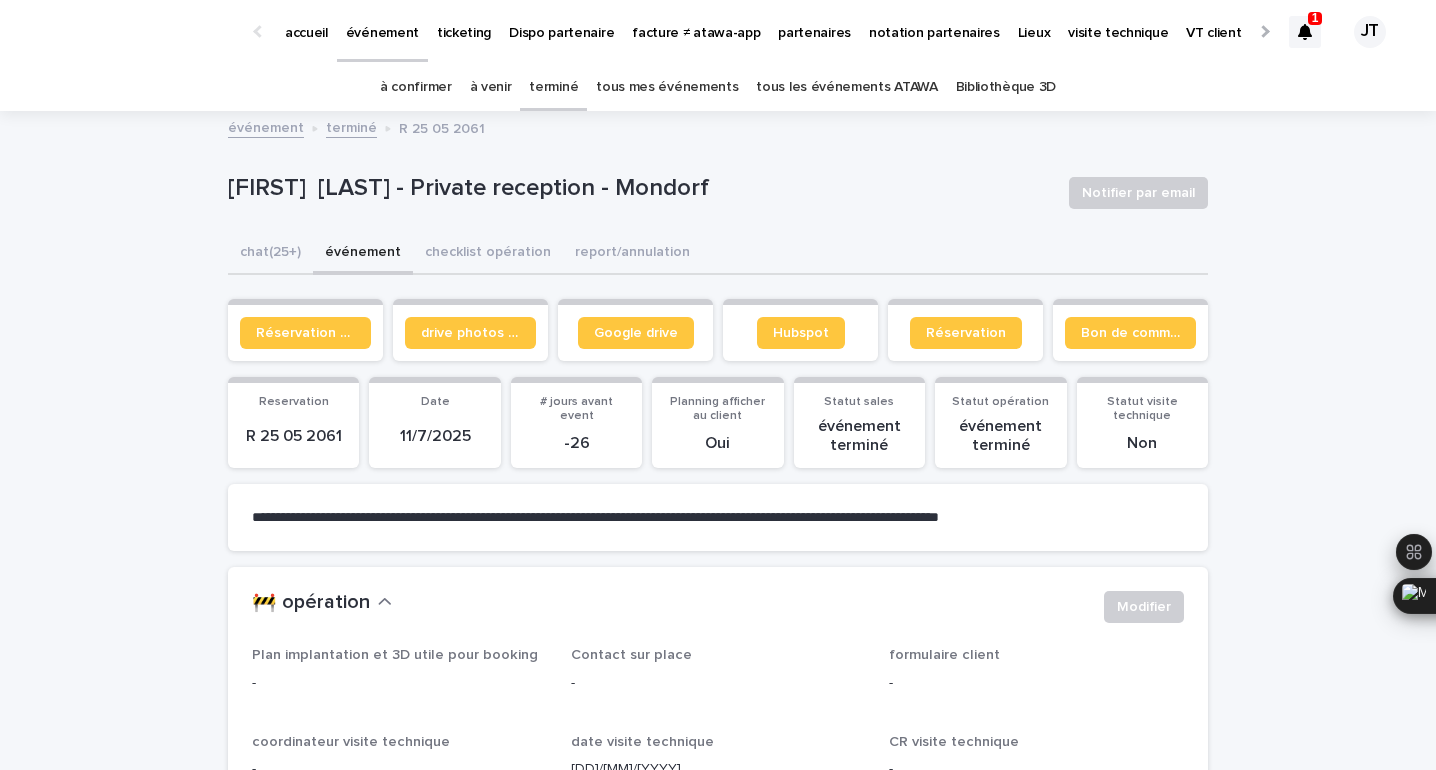 click on "R 25 05 2061" at bounding box center [293, 434] 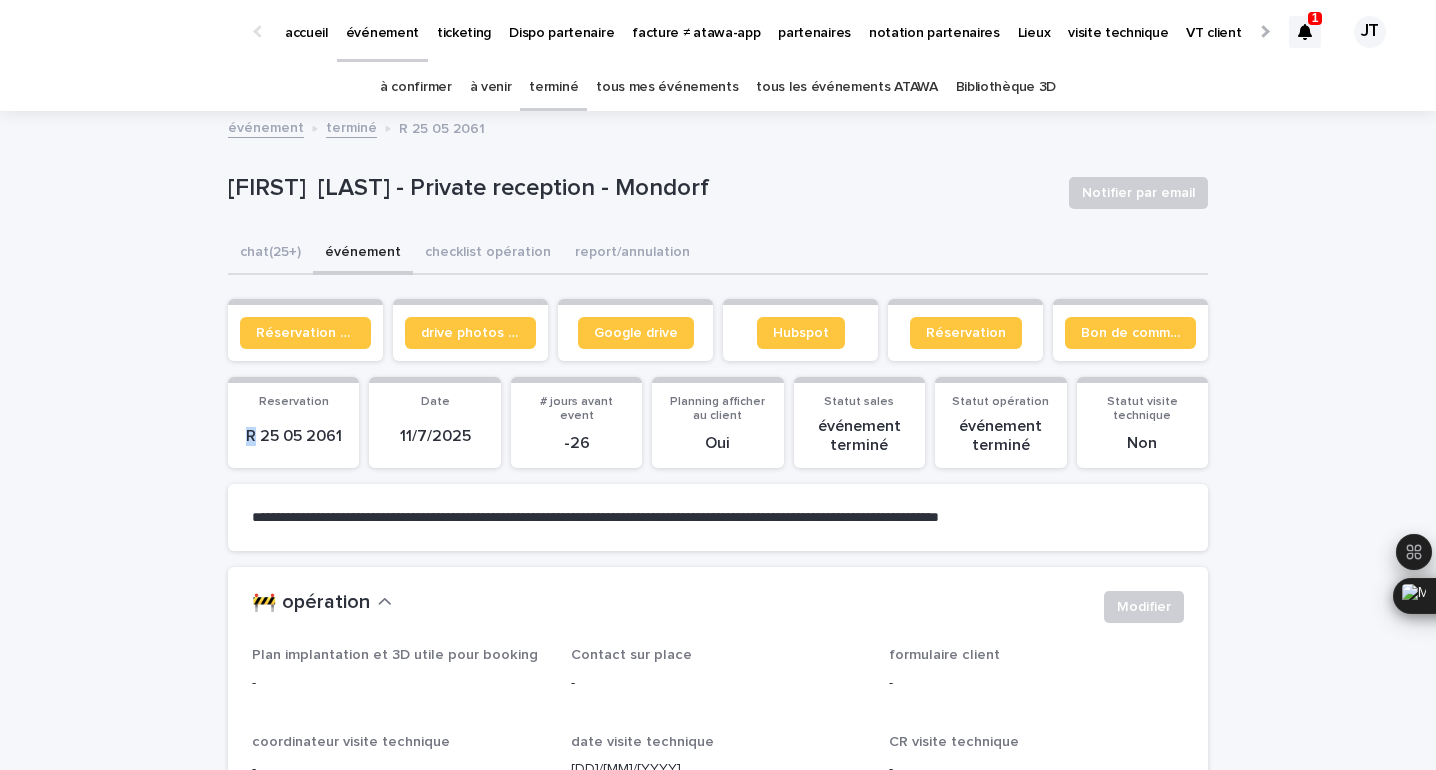 click on "R 25 05 2061" at bounding box center [293, 434] 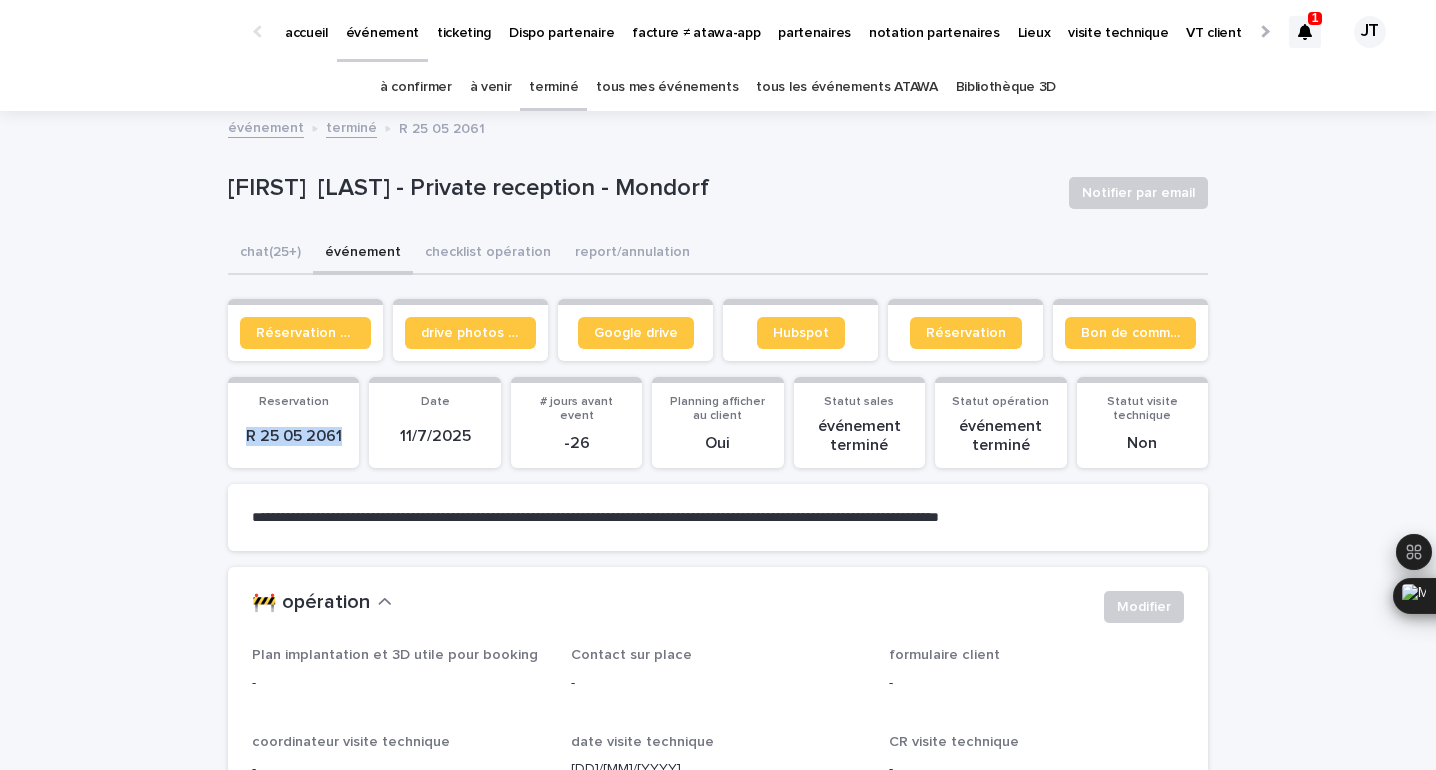 click on "R 25 05 2061" at bounding box center (293, 434) 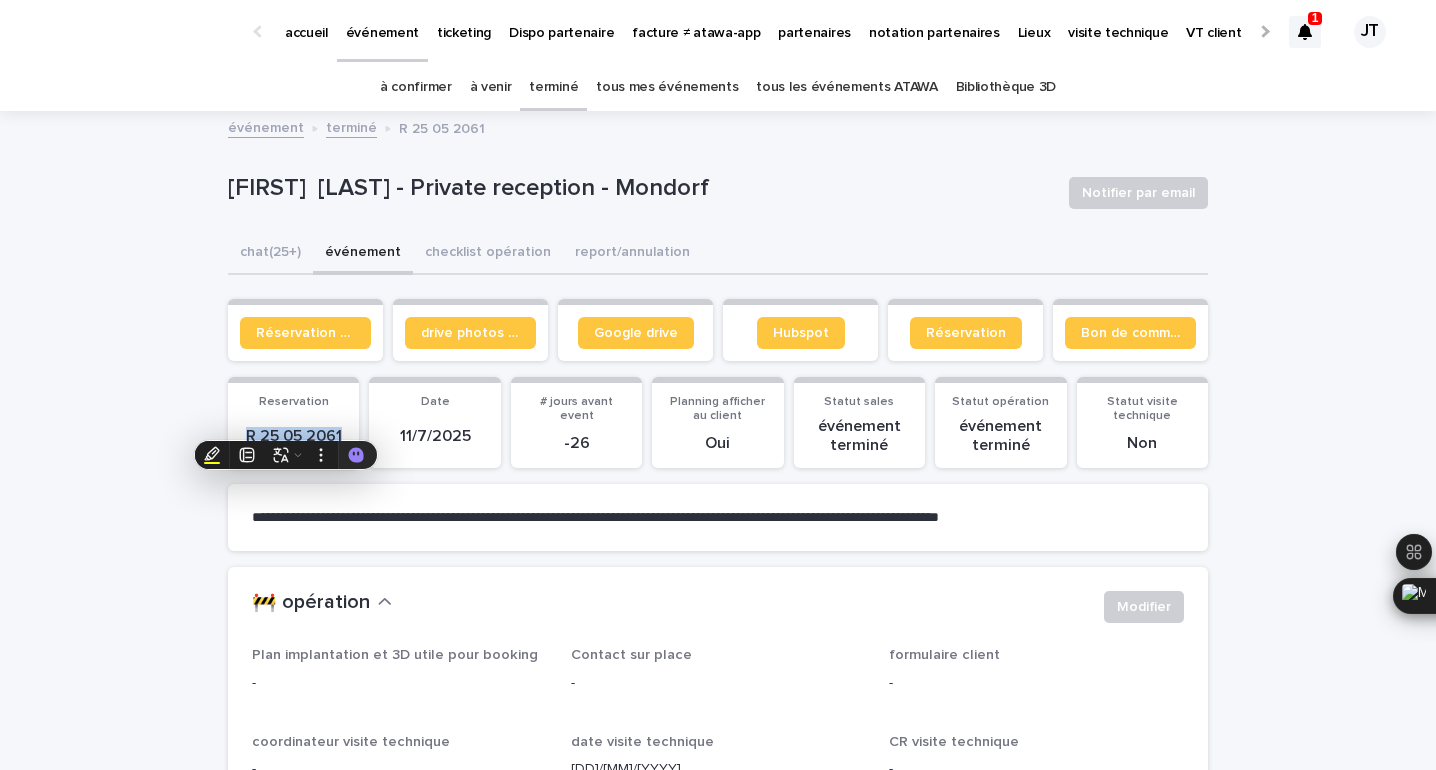 copy on "R 25 05 2061" 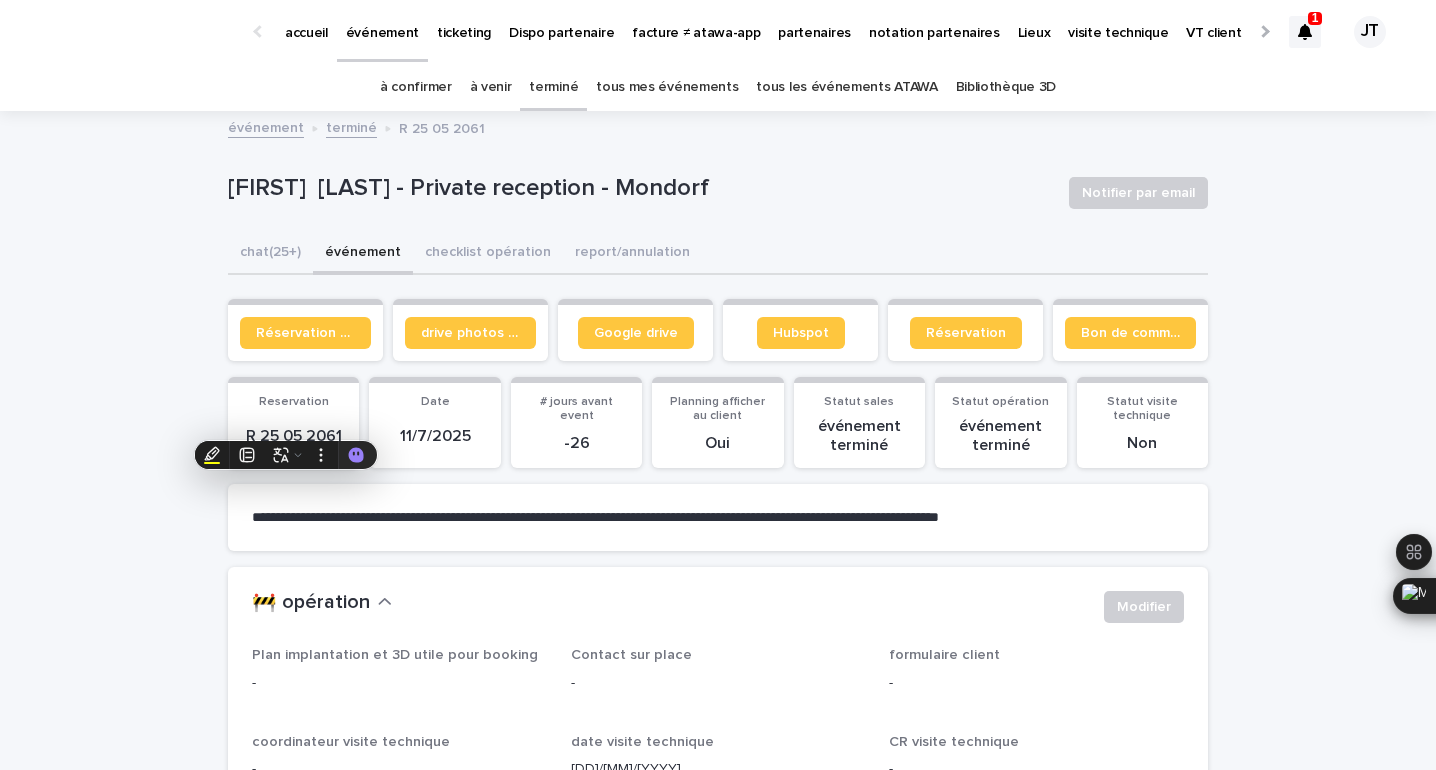 click on "[FIRST]  [LAST] - Private reception - Mondorf" at bounding box center [640, 188] 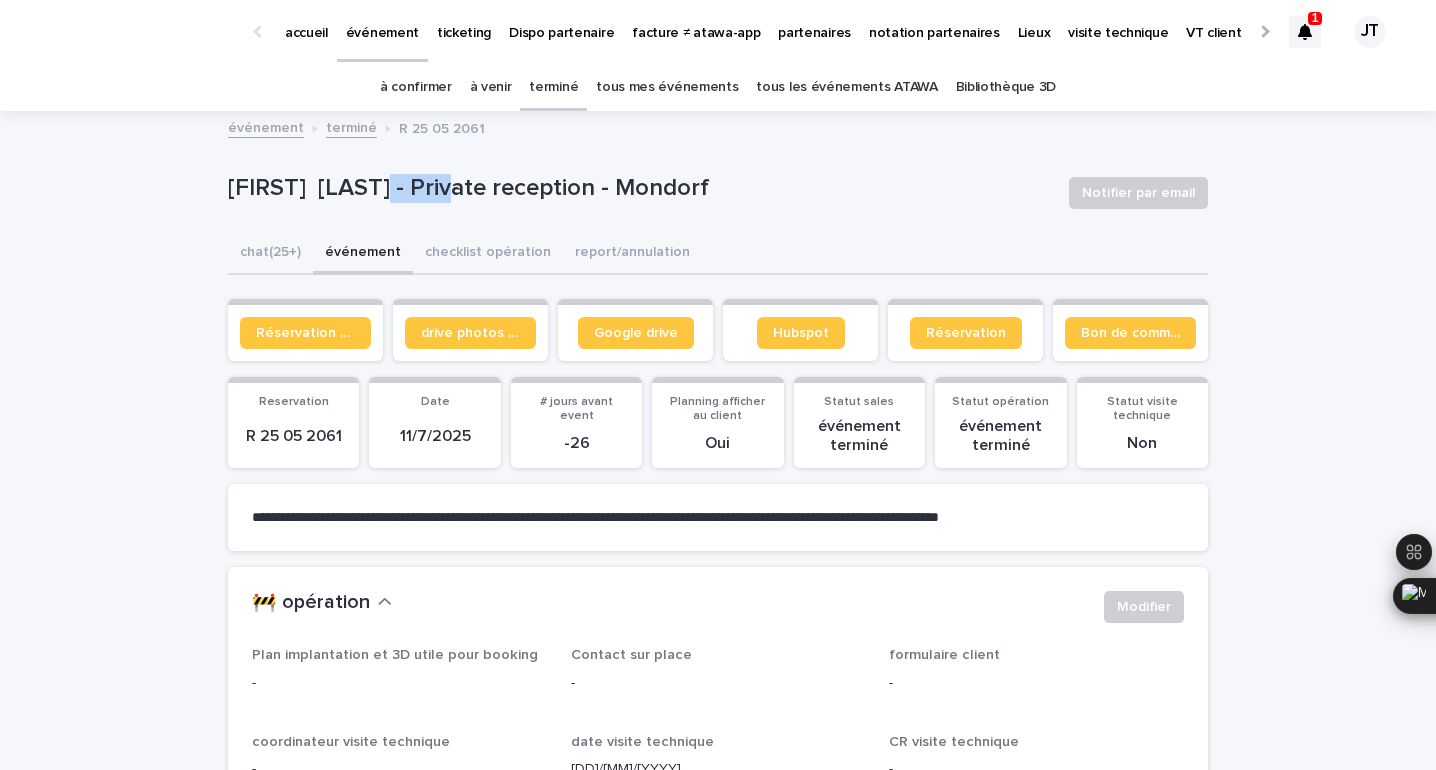 click on "[FIRST]  [LAST] - Private reception - Mondorf" at bounding box center (640, 188) 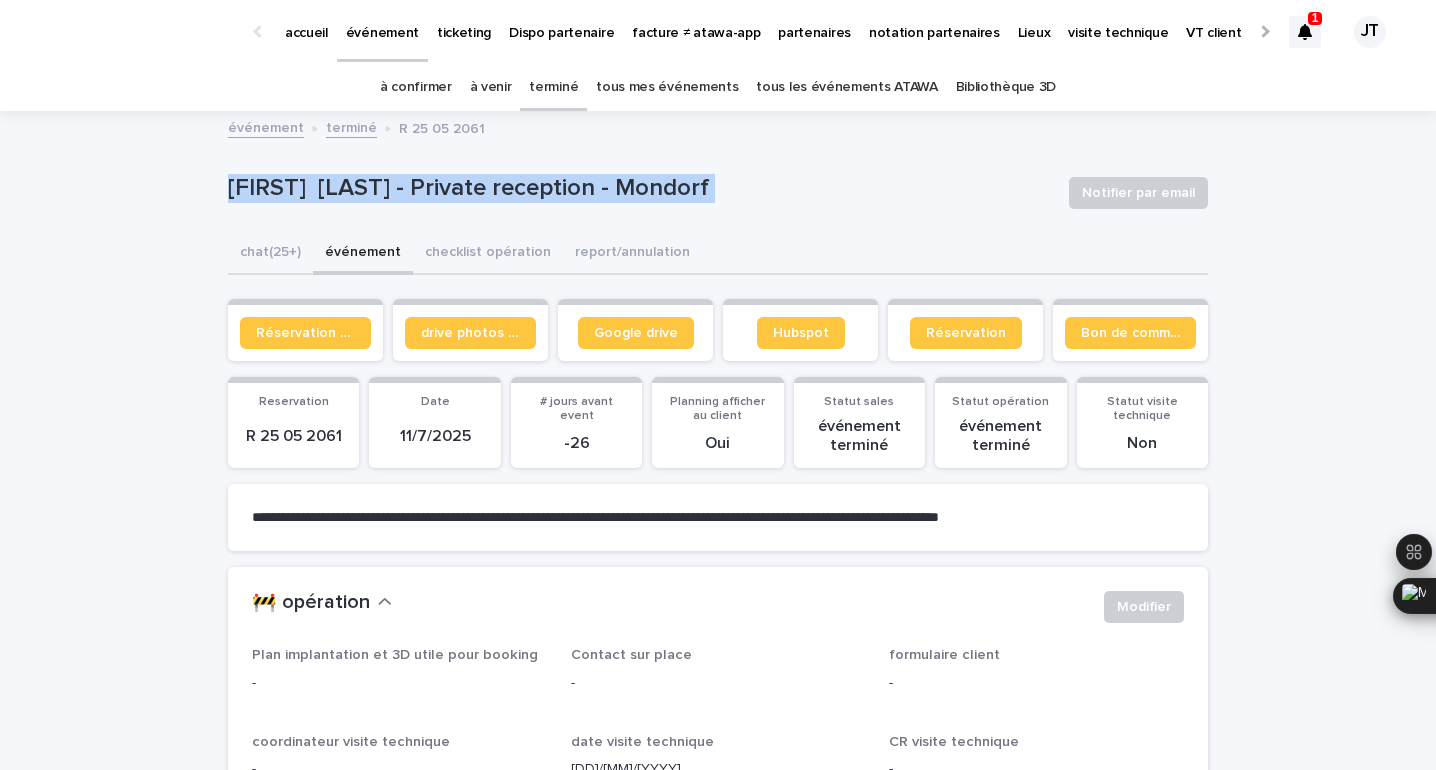 click on "[FIRST]  [LAST] - Private reception - Mondorf" at bounding box center (640, 188) 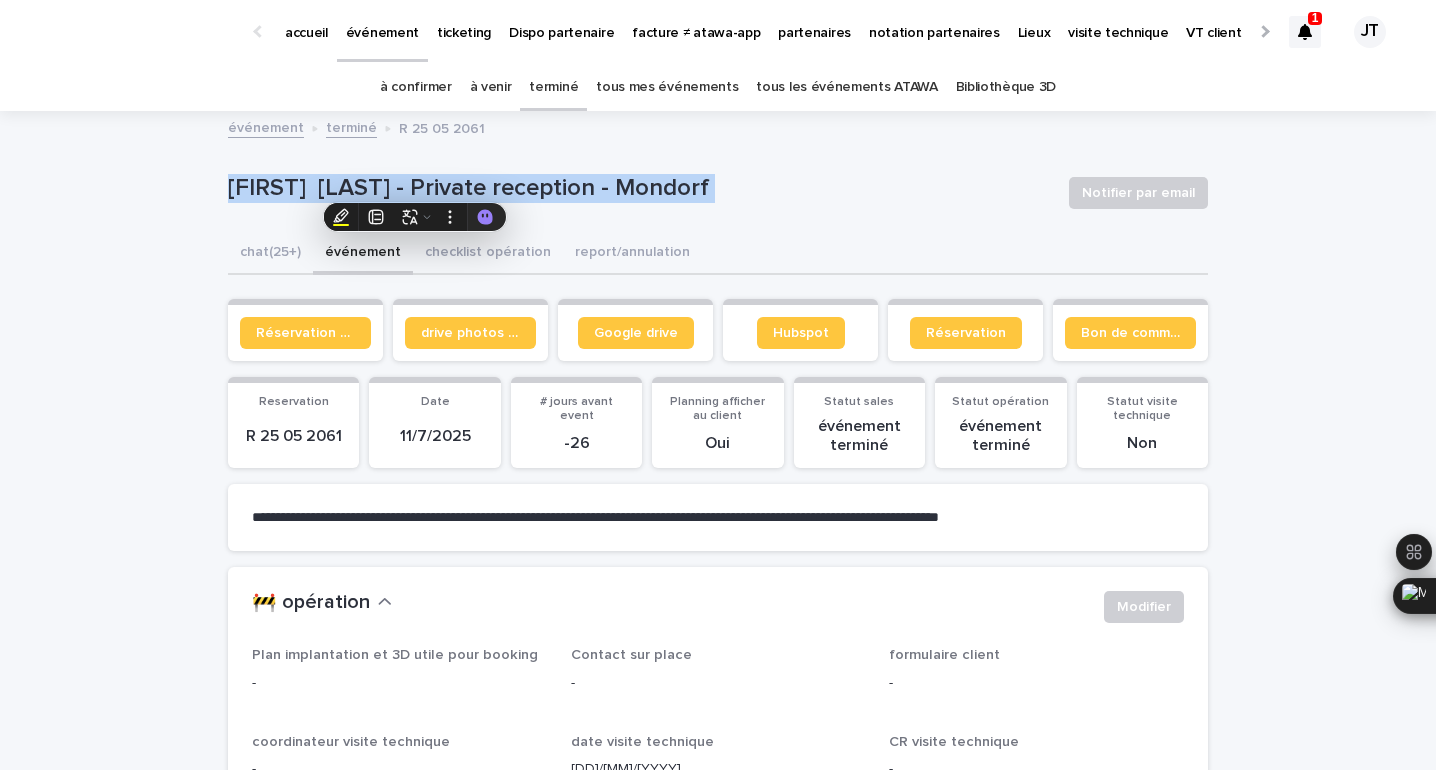 copy on "[FIRST]  [LAST] - Private reception - Mondorf Notifier par email Sorry, there was an error saving your record. Please try again. Please fill out the required fields below." 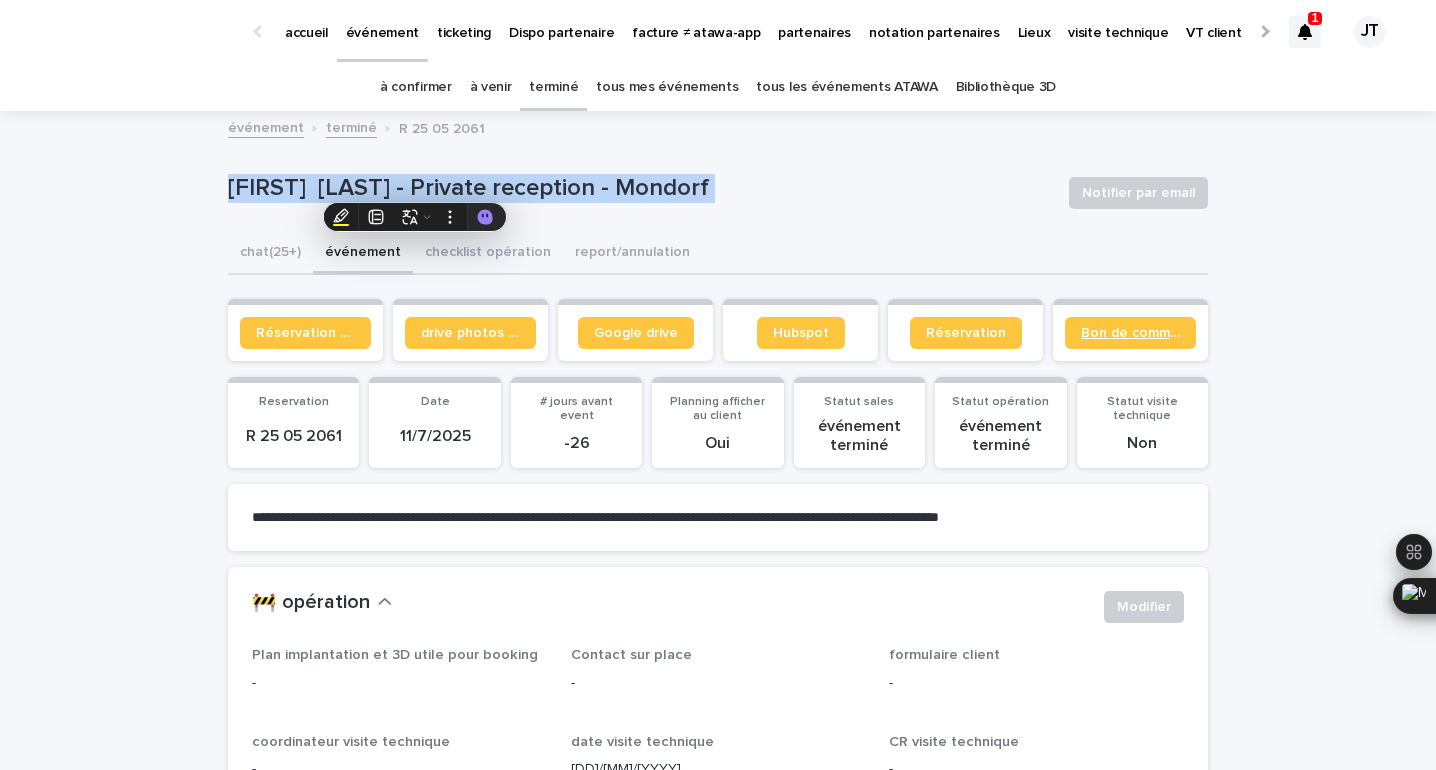 click on "Bon de commande" at bounding box center (1130, 333) 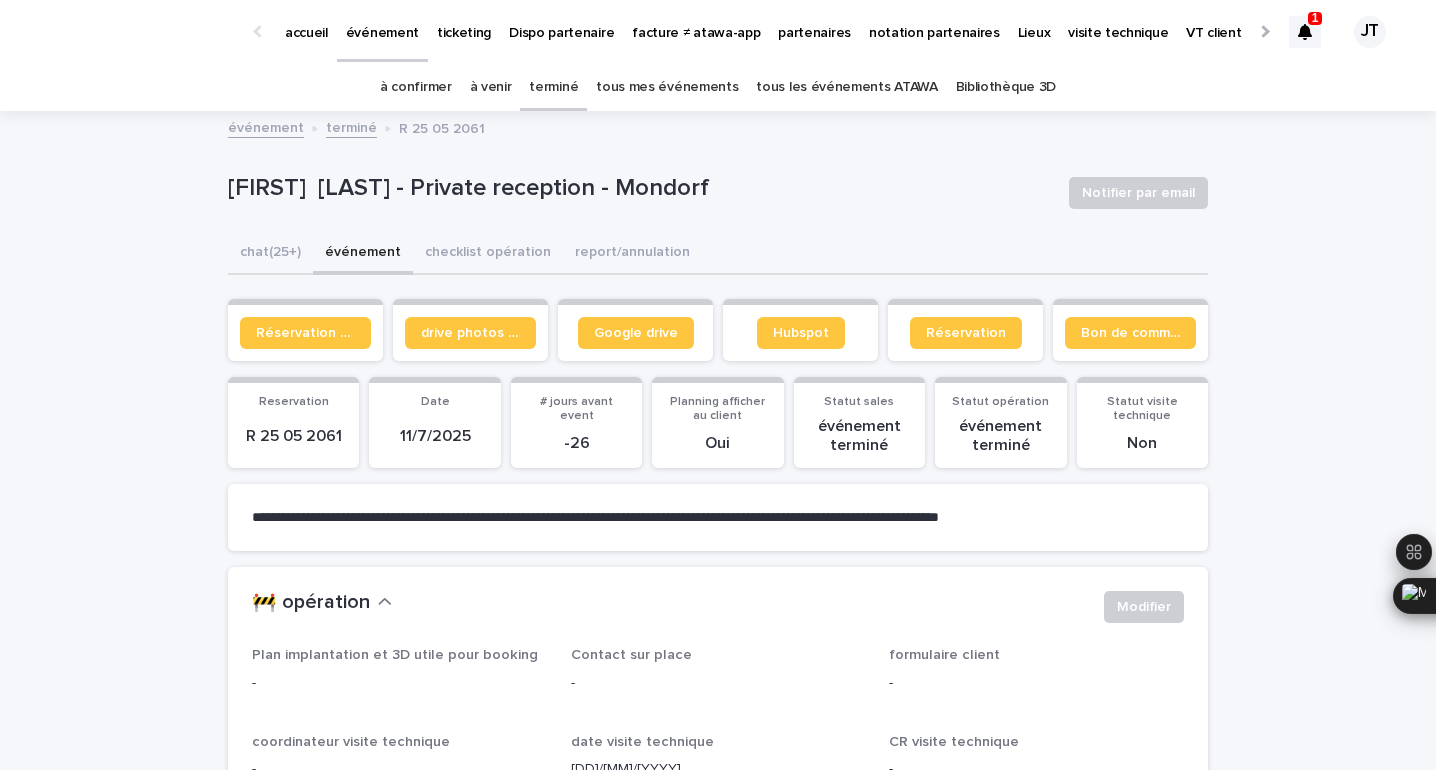 click 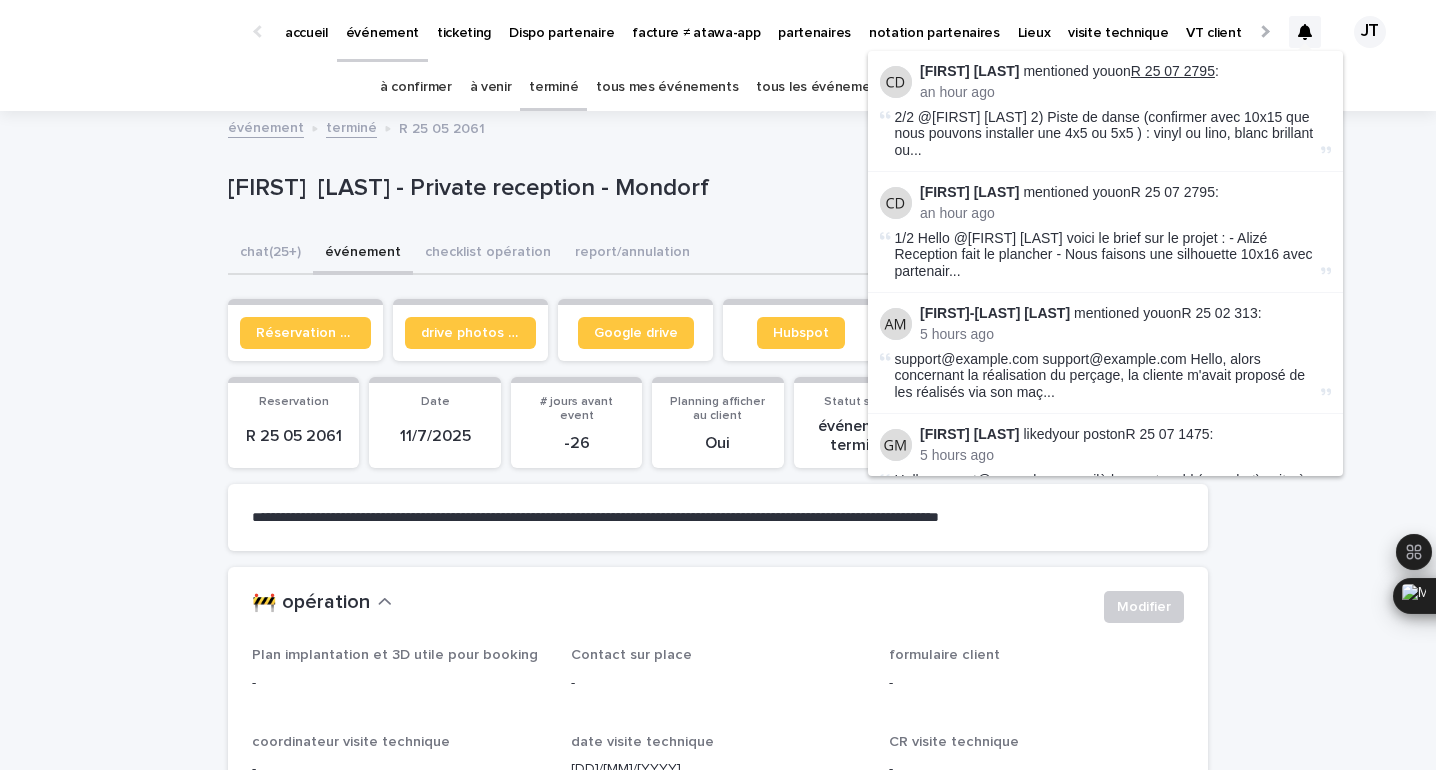 click on "R 25 07 2795" at bounding box center [1173, 71] 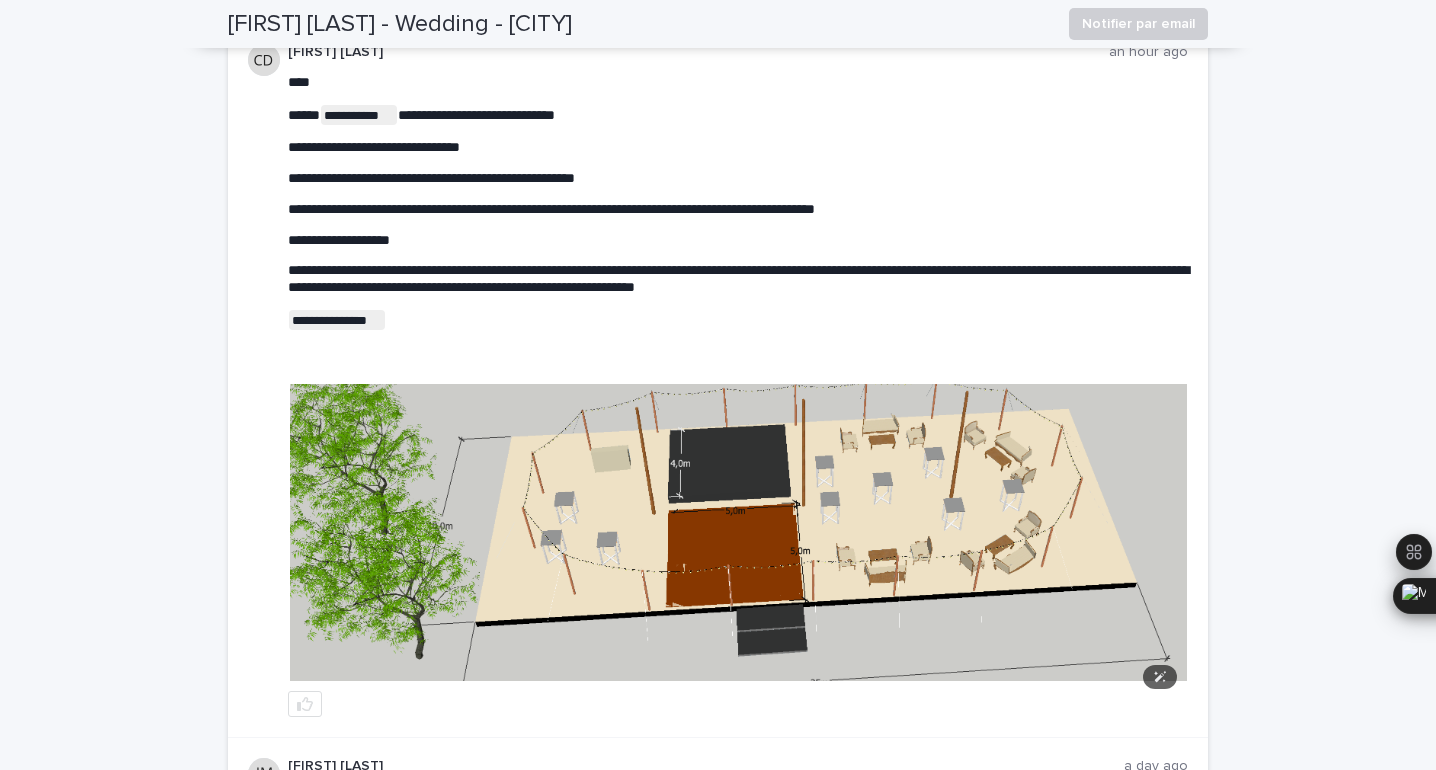 scroll, scrollTop: 685, scrollLeft: 0, axis: vertical 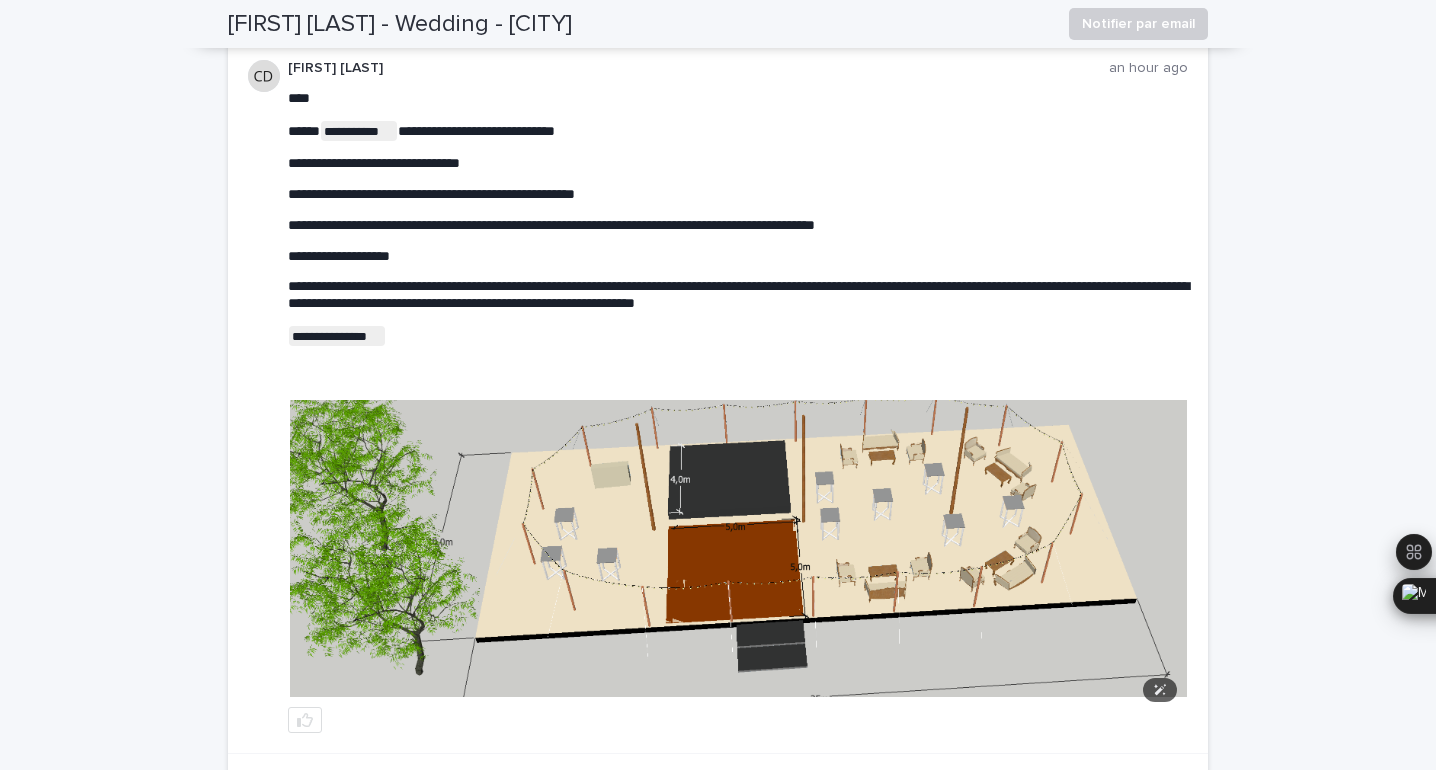 click at bounding box center (738, 548) 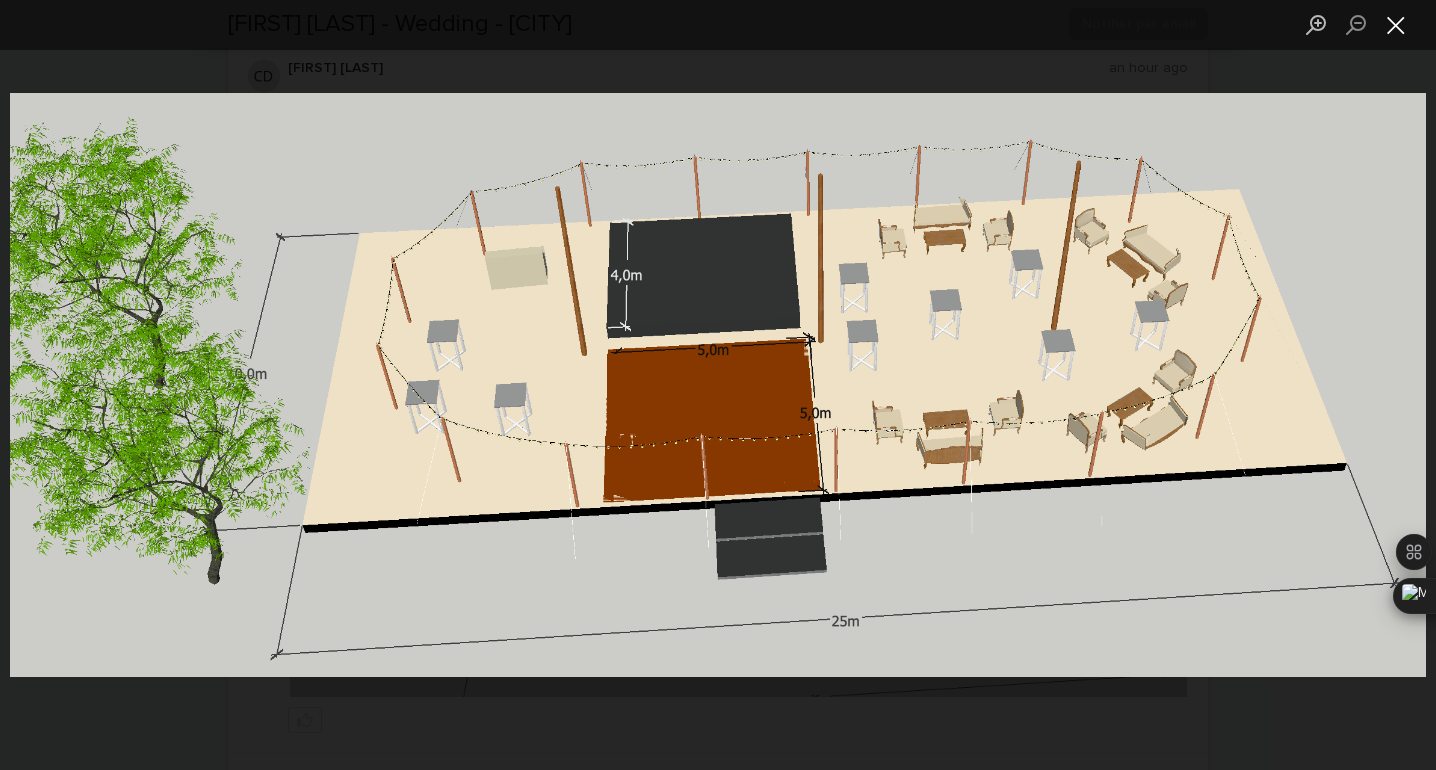 click at bounding box center (1396, 24) 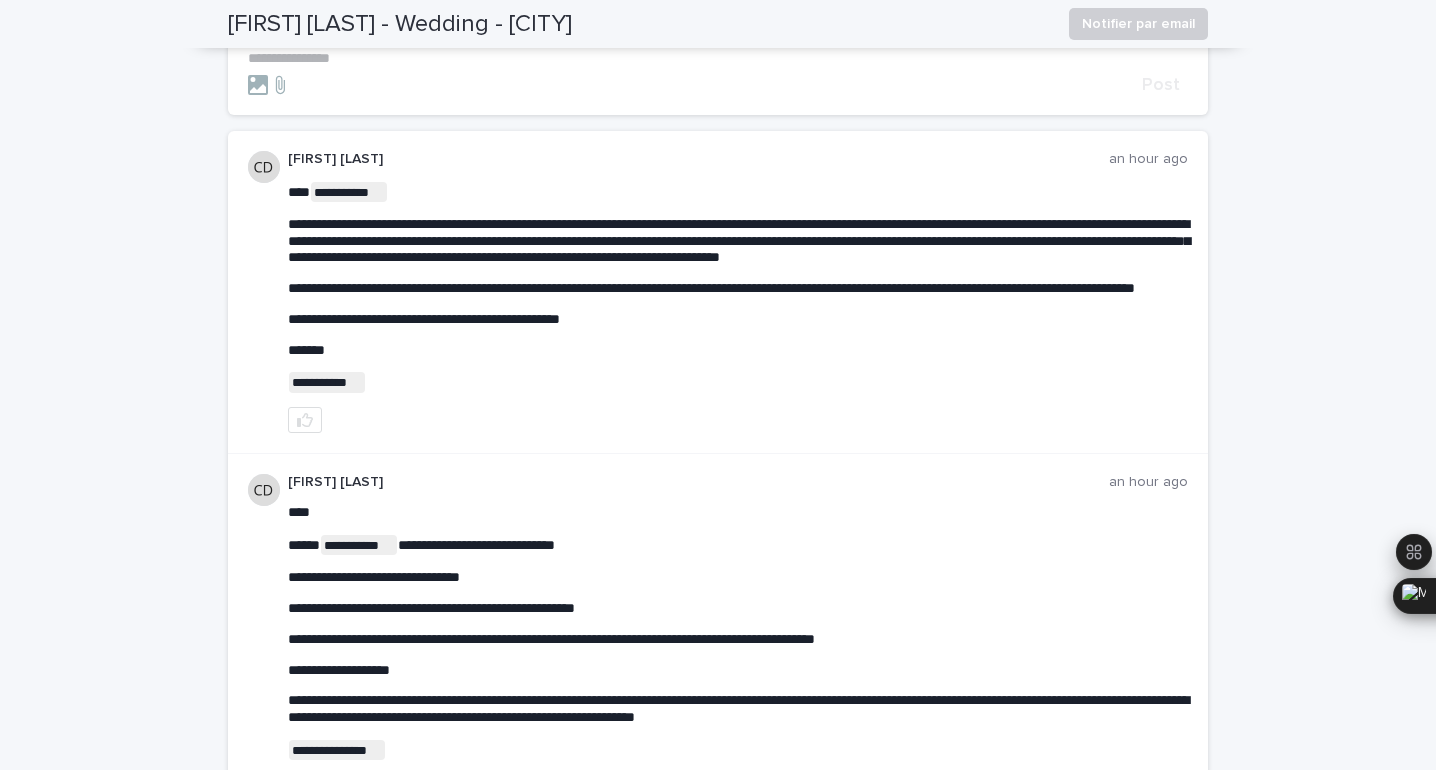 scroll, scrollTop: 246, scrollLeft: 0, axis: vertical 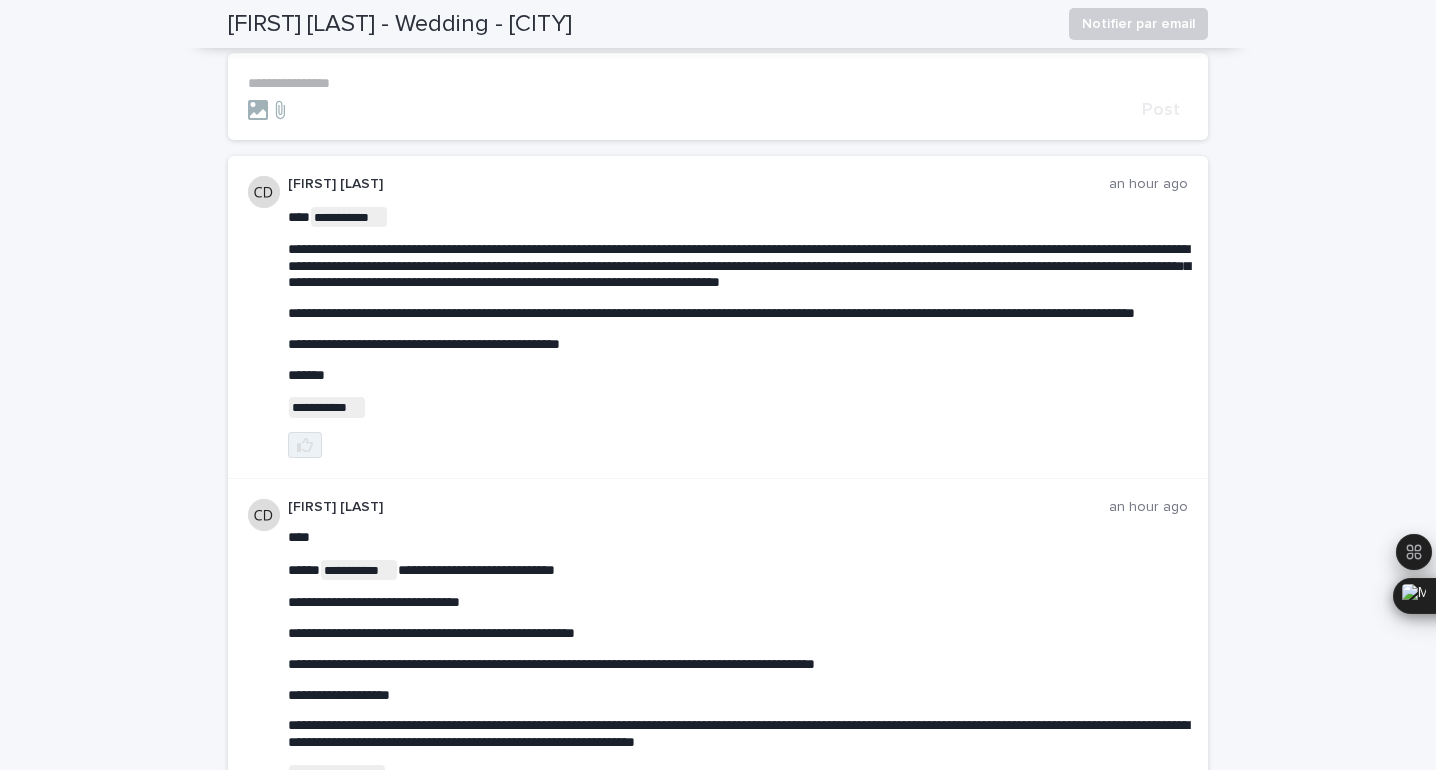 click 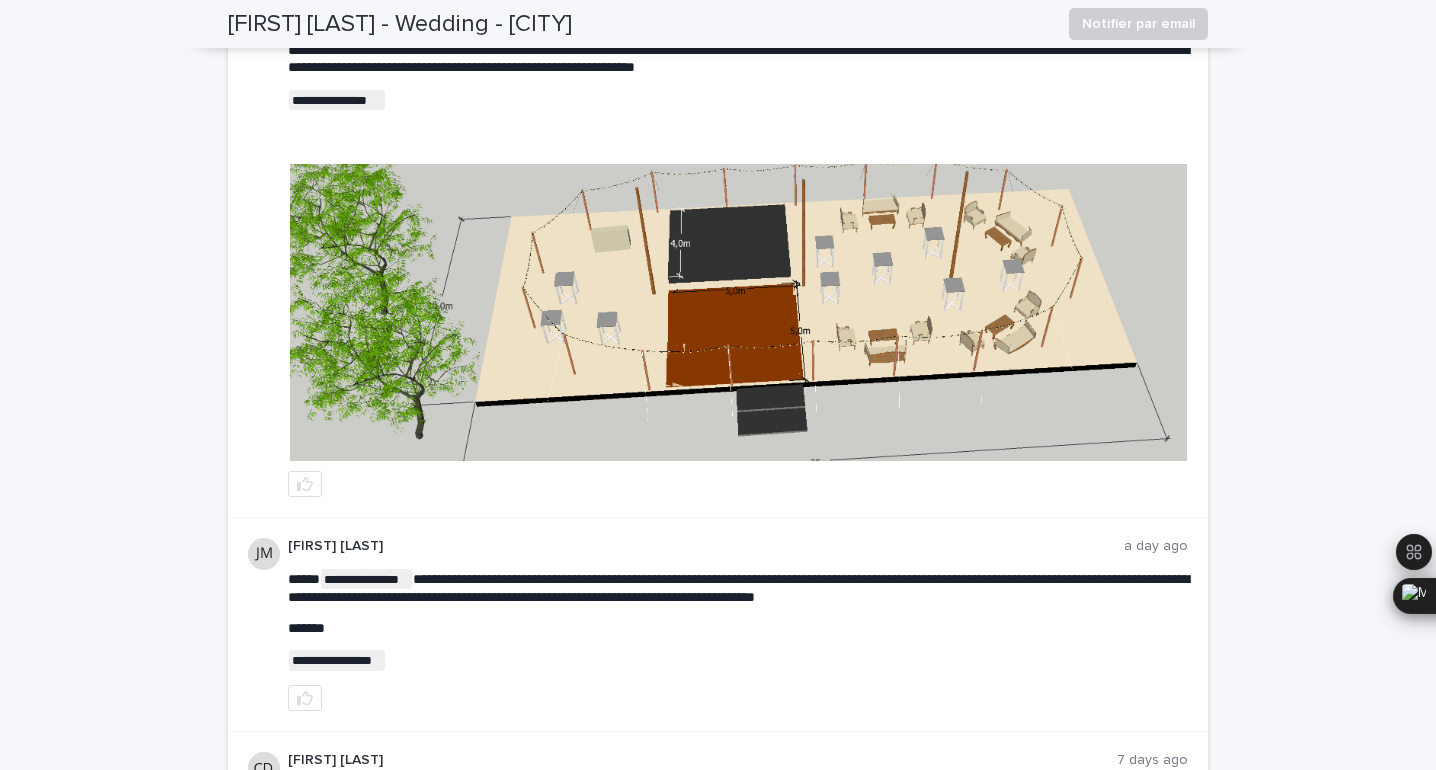 scroll, scrollTop: 922, scrollLeft: 0, axis: vertical 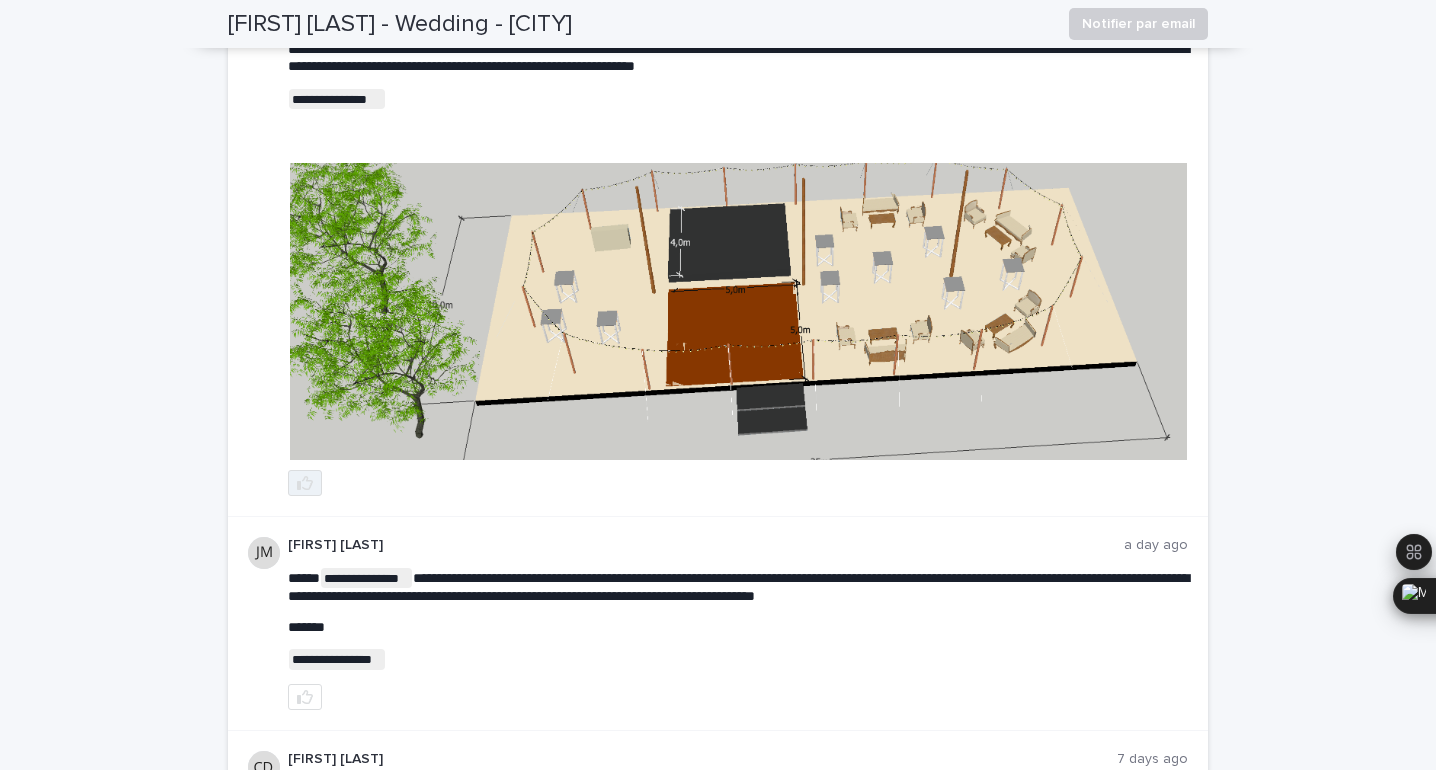click 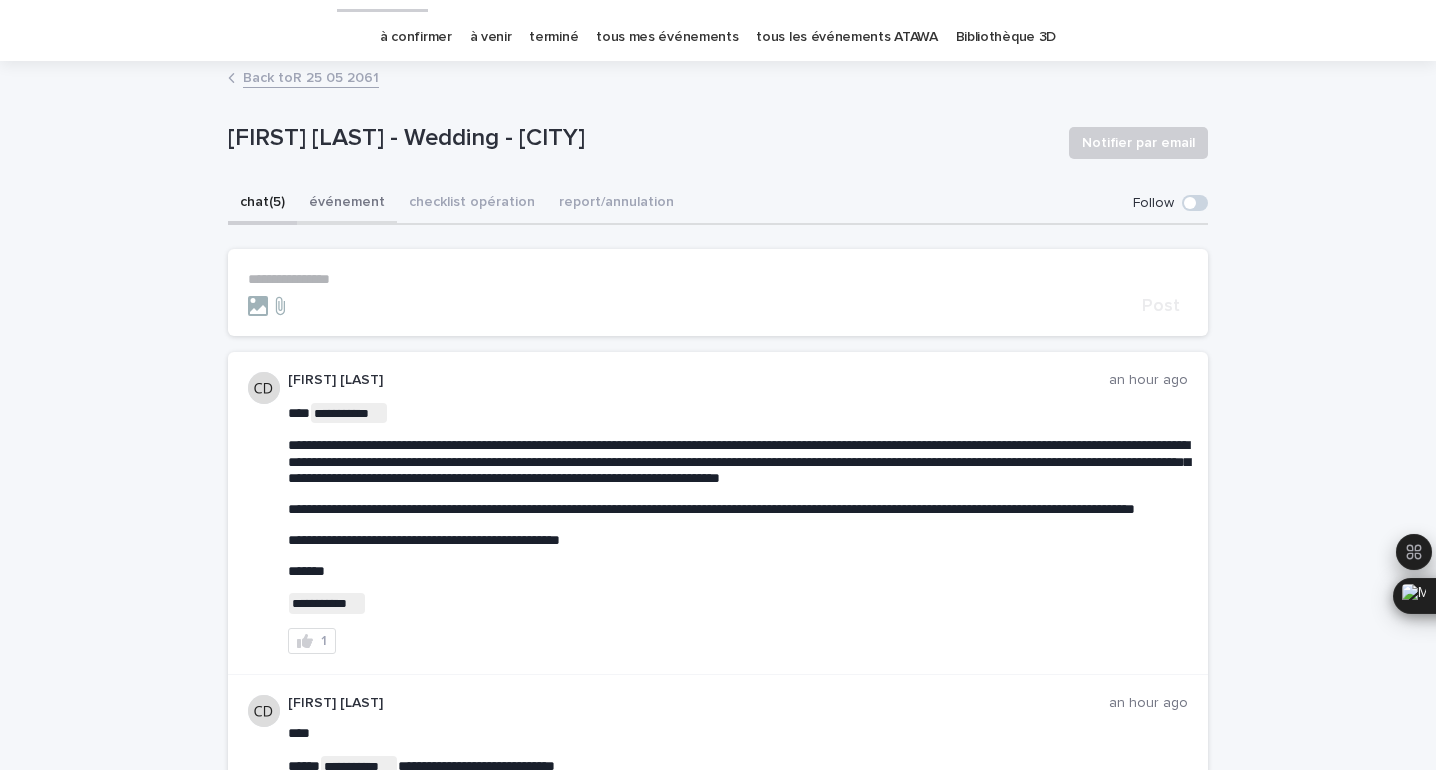 scroll, scrollTop: 40, scrollLeft: 0, axis: vertical 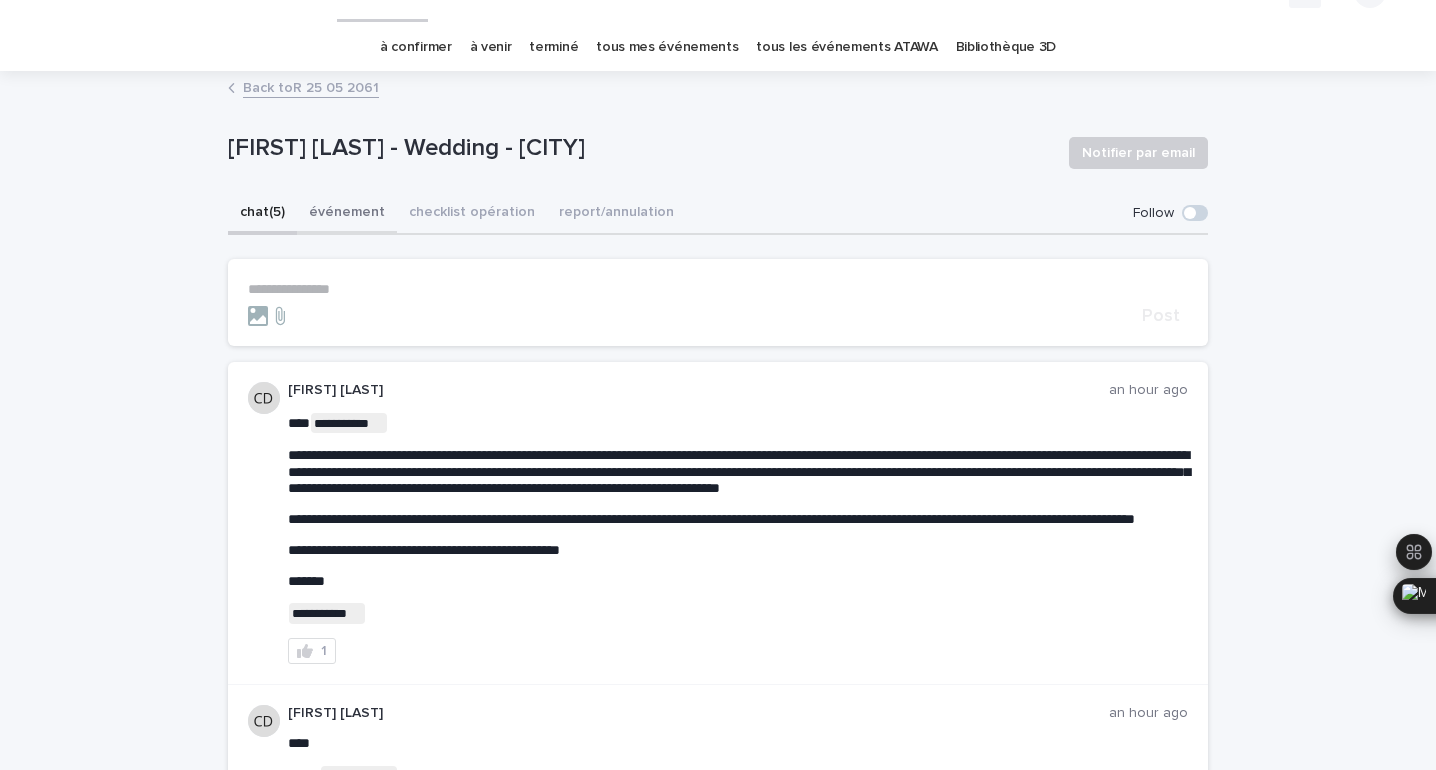 click on "événement" at bounding box center (347, 214) 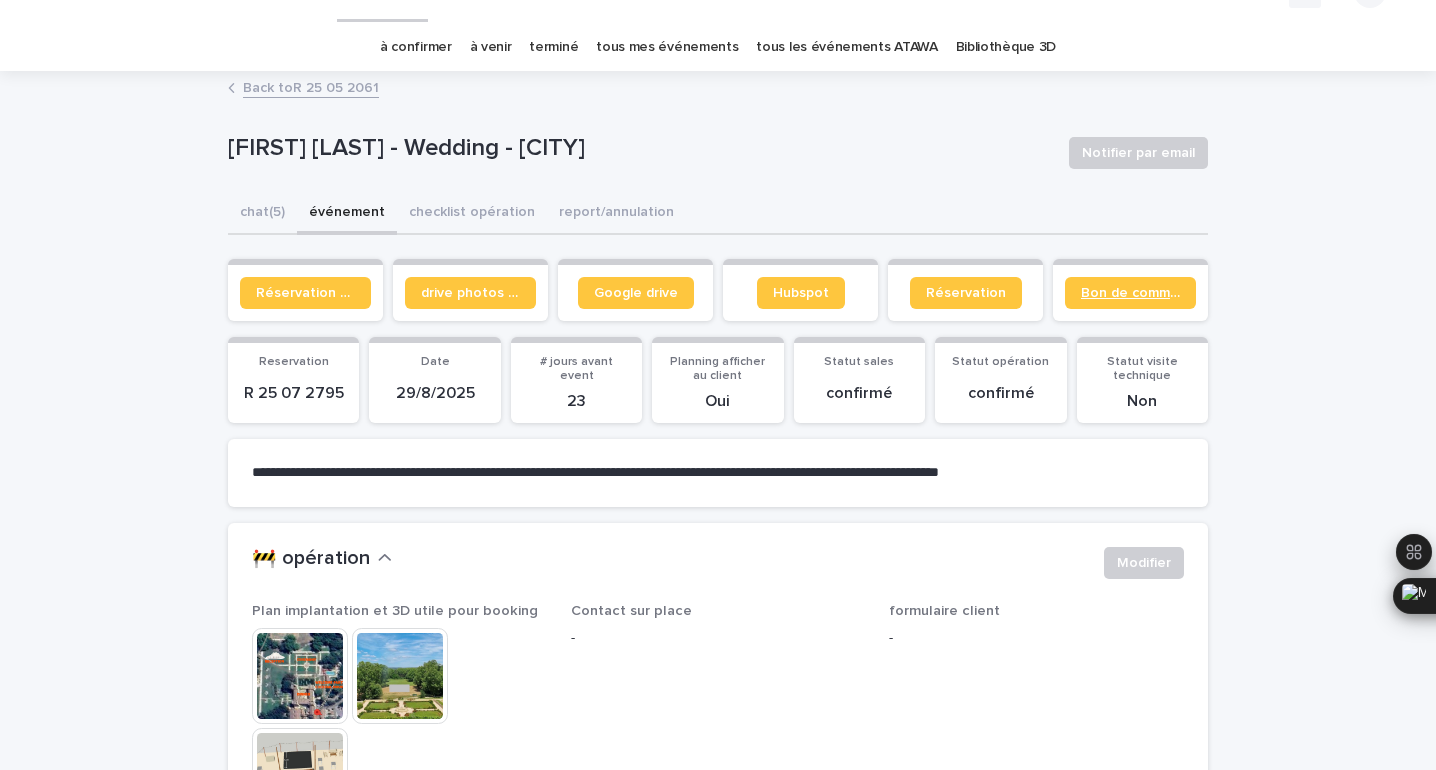 click on "Bon de commande" at bounding box center (1130, 293) 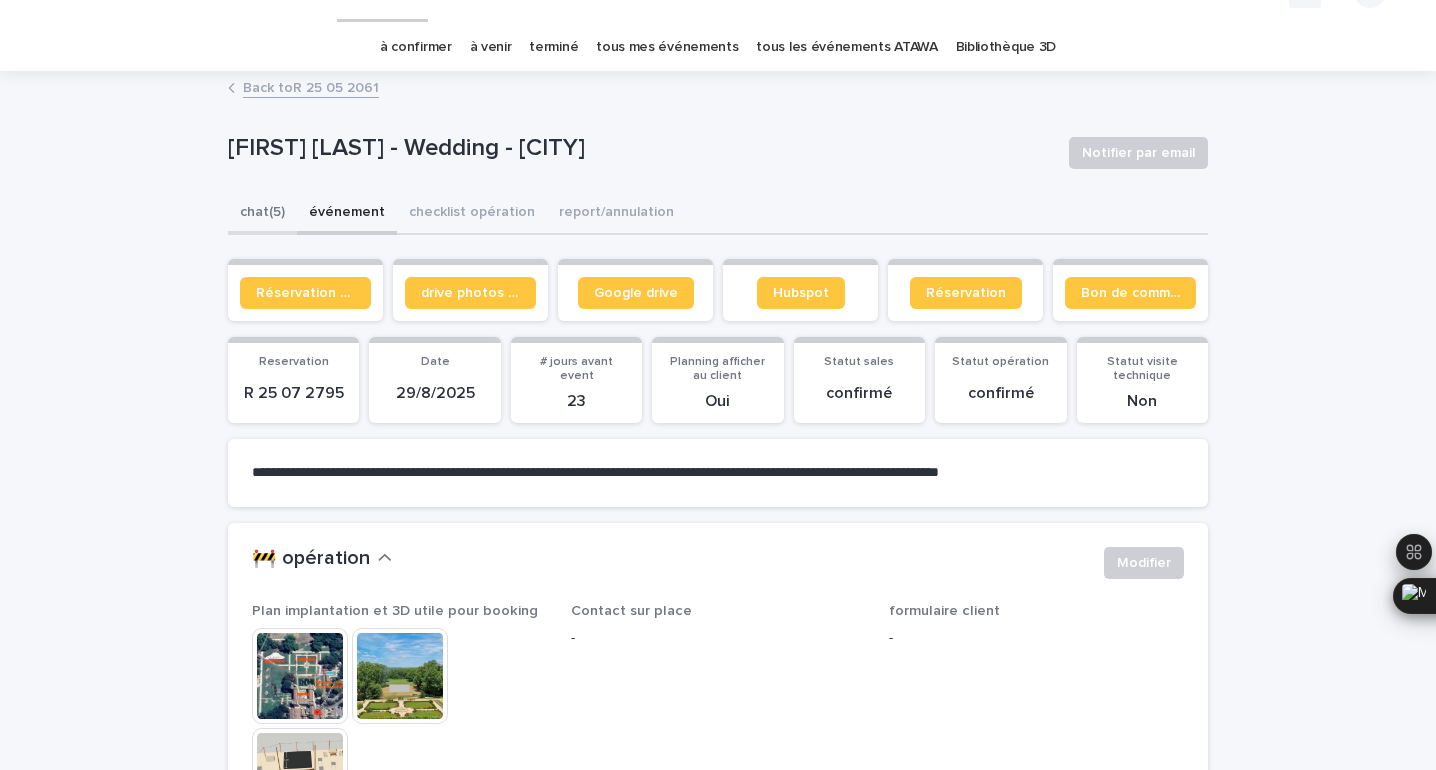 click on "chat  (5)" at bounding box center (262, 214) 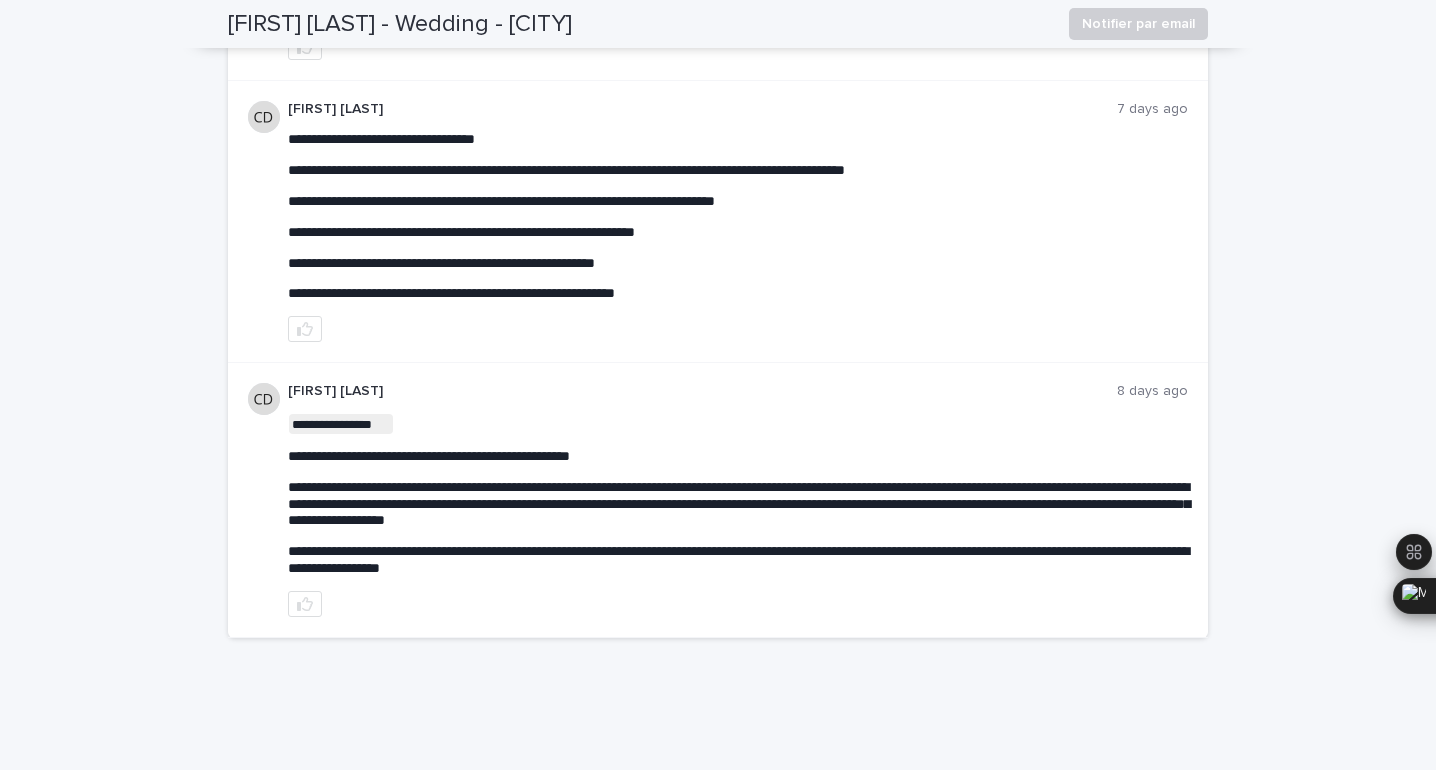 scroll, scrollTop: 1578, scrollLeft: 0, axis: vertical 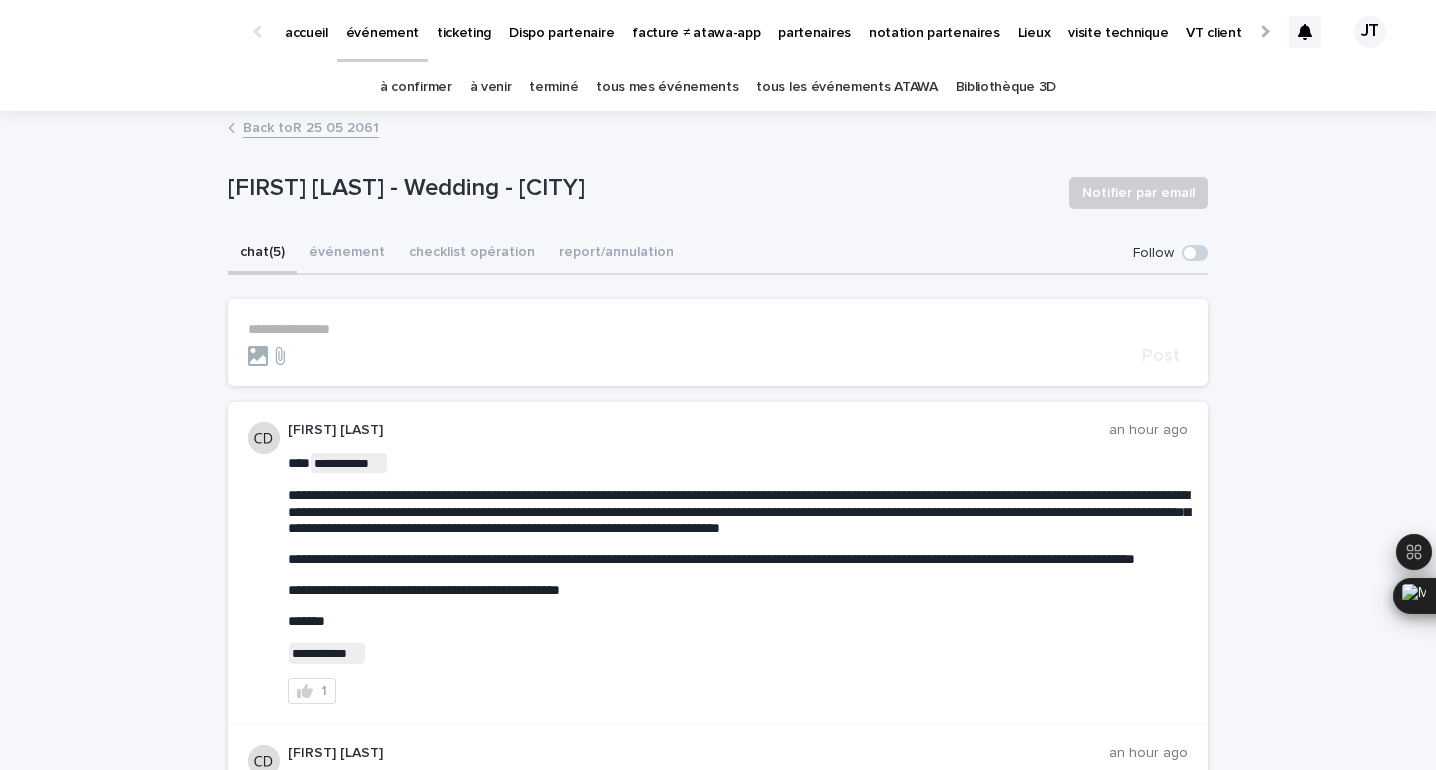 click on "**********" at bounding box center [718, 329] 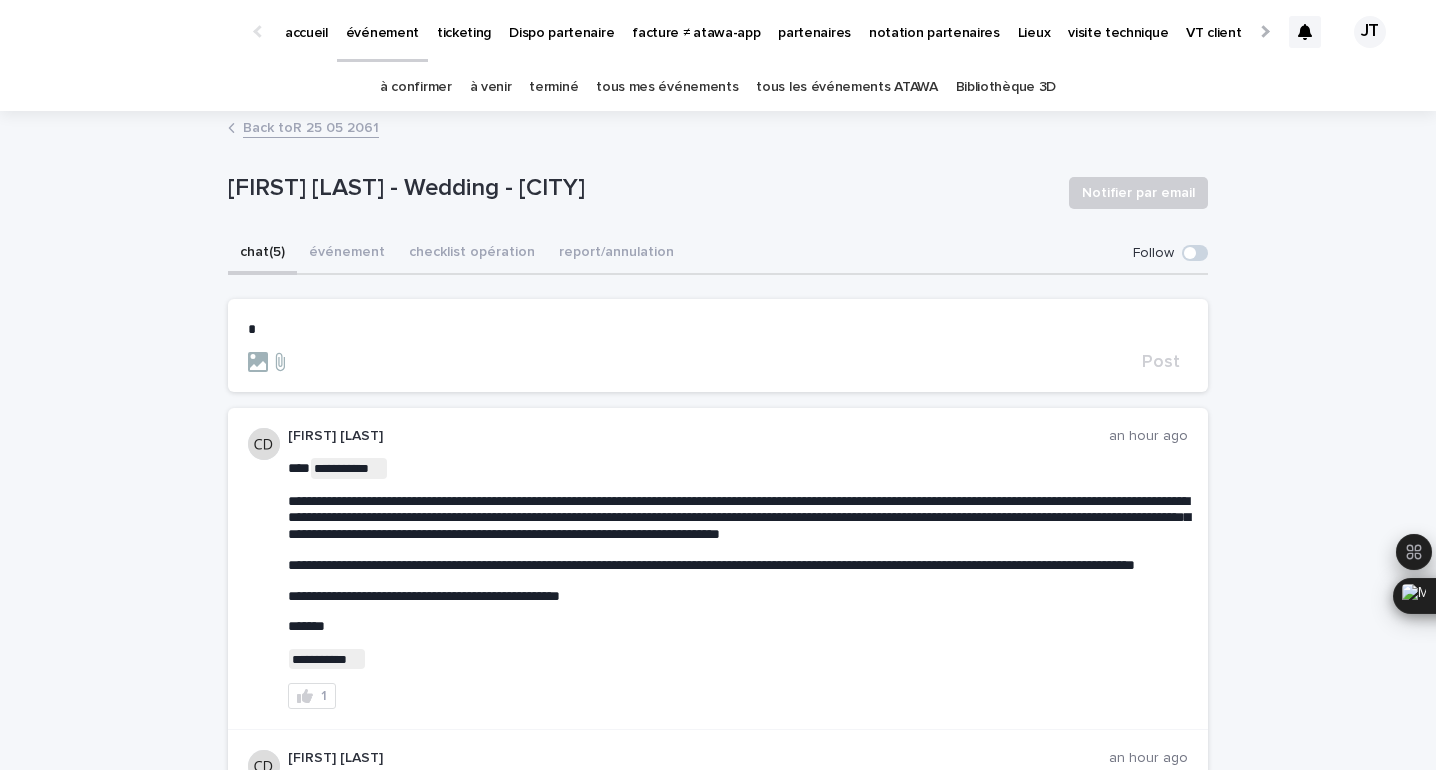 type 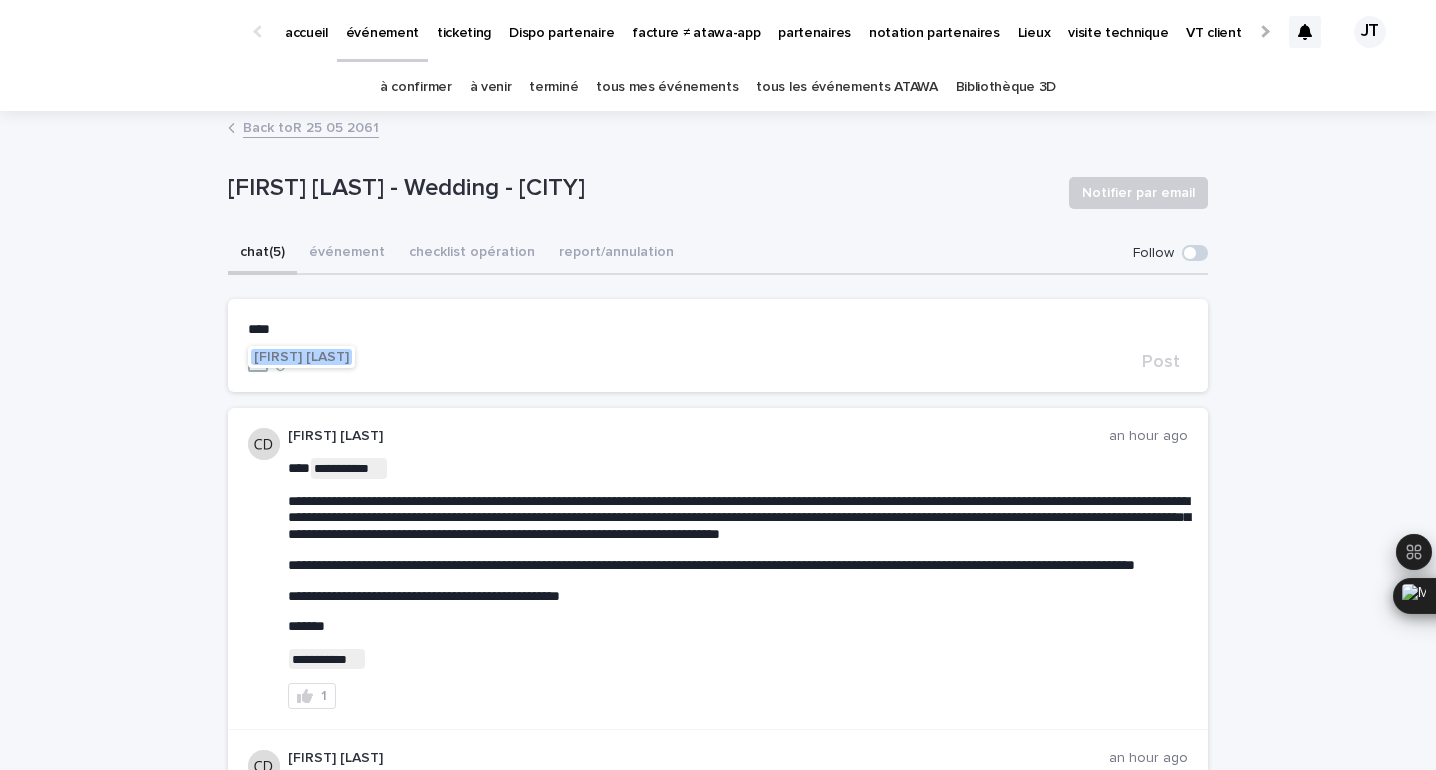 click on "[FIRST] [LAST]" at bounding box center [301, 357] 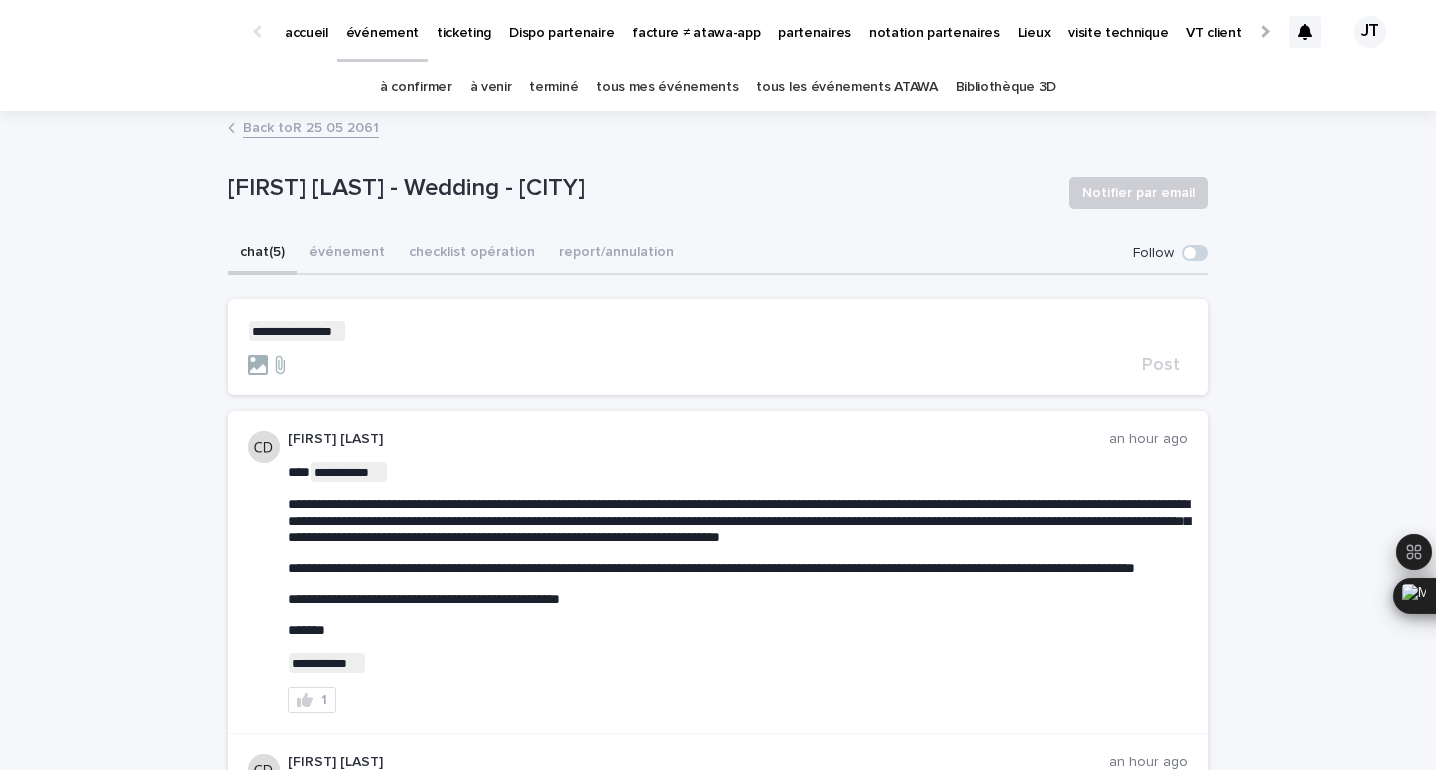 click on "**********" at bounding box center (718, 331) 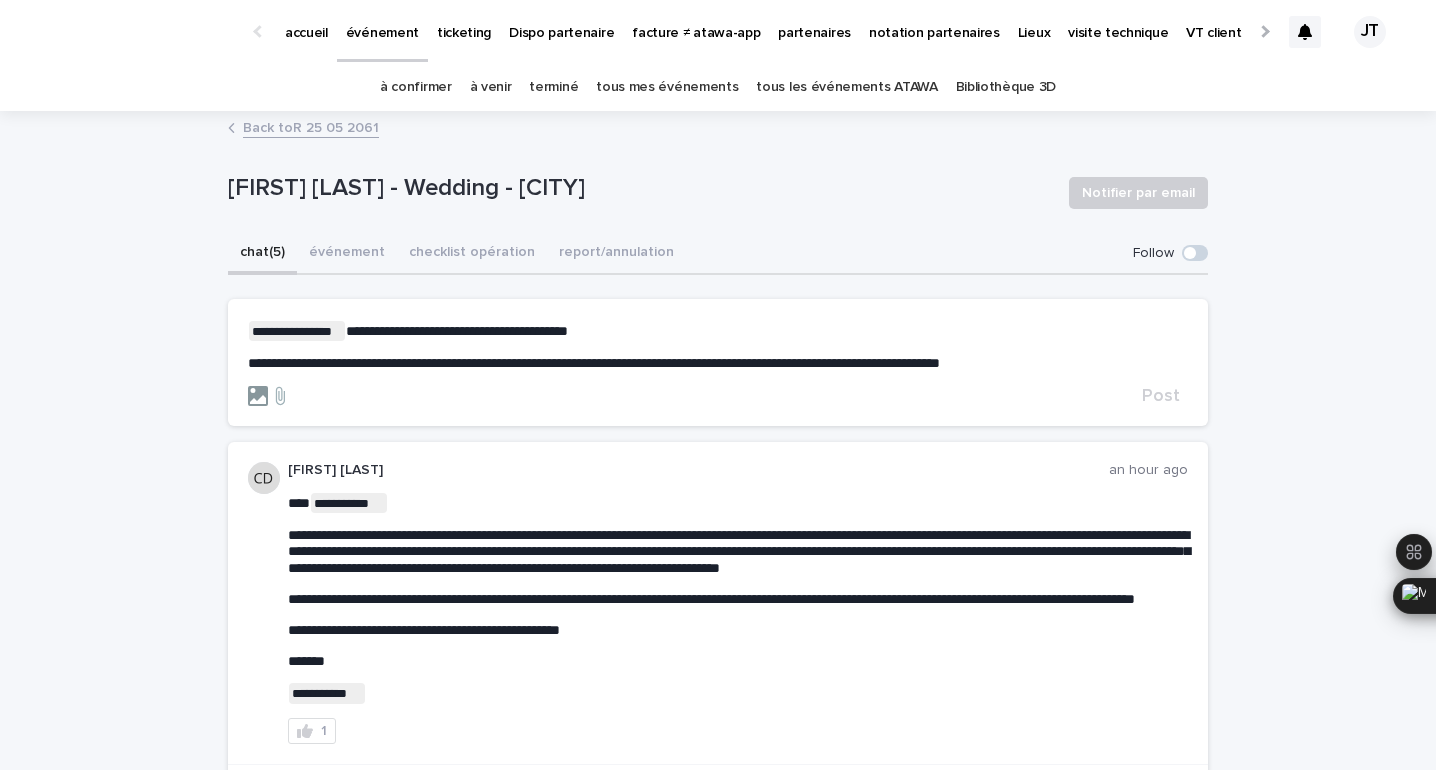 click 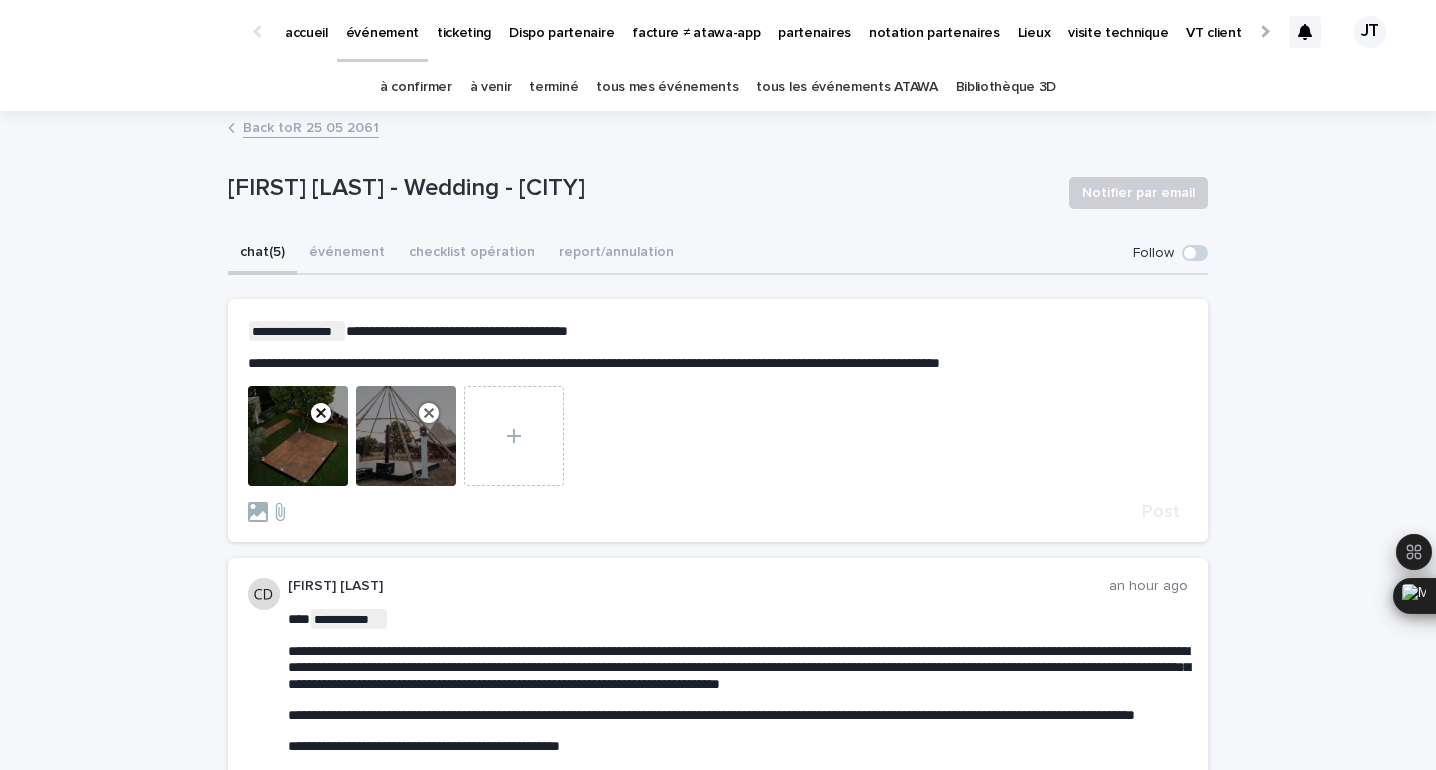 click on "**********" at bounding box center [457, 331] 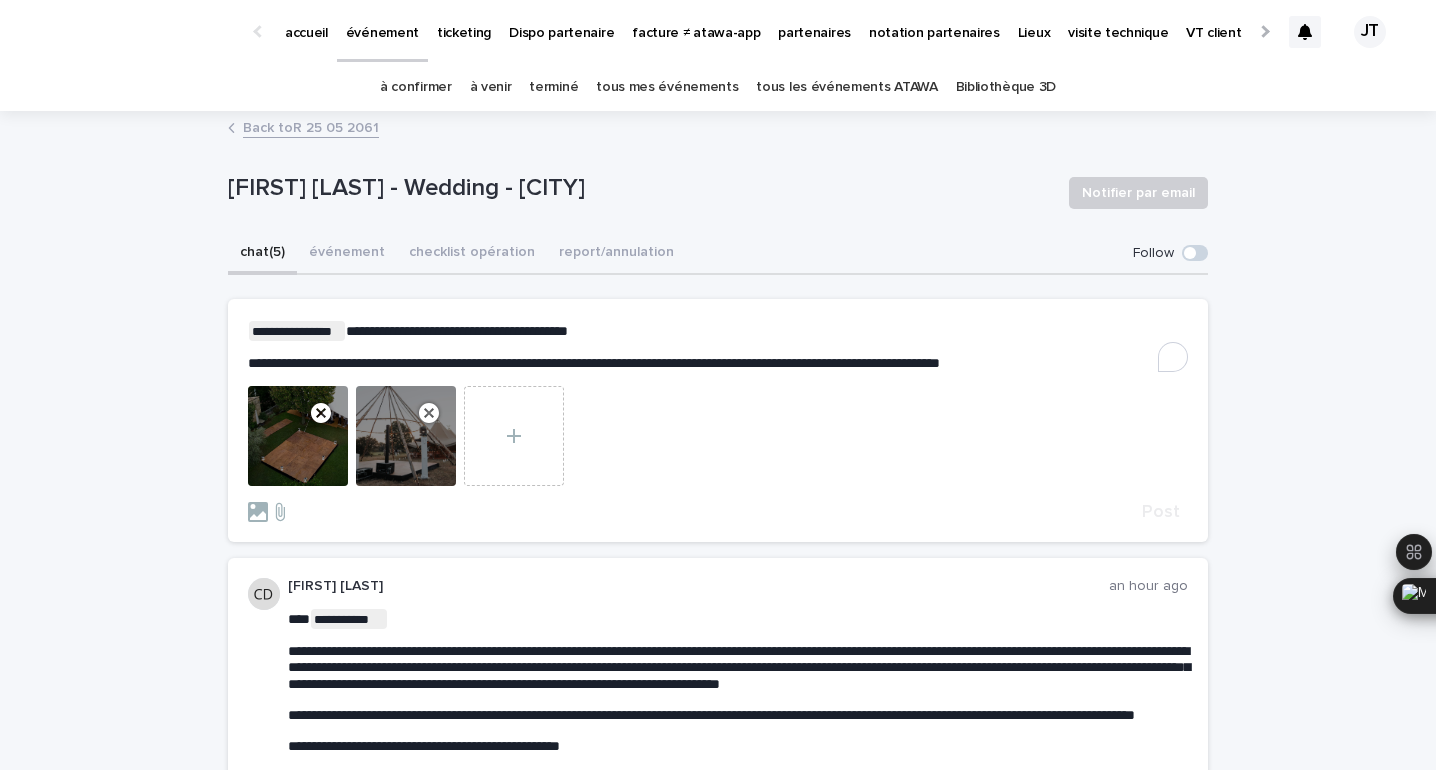 click on "[FIRST] [LAST]" 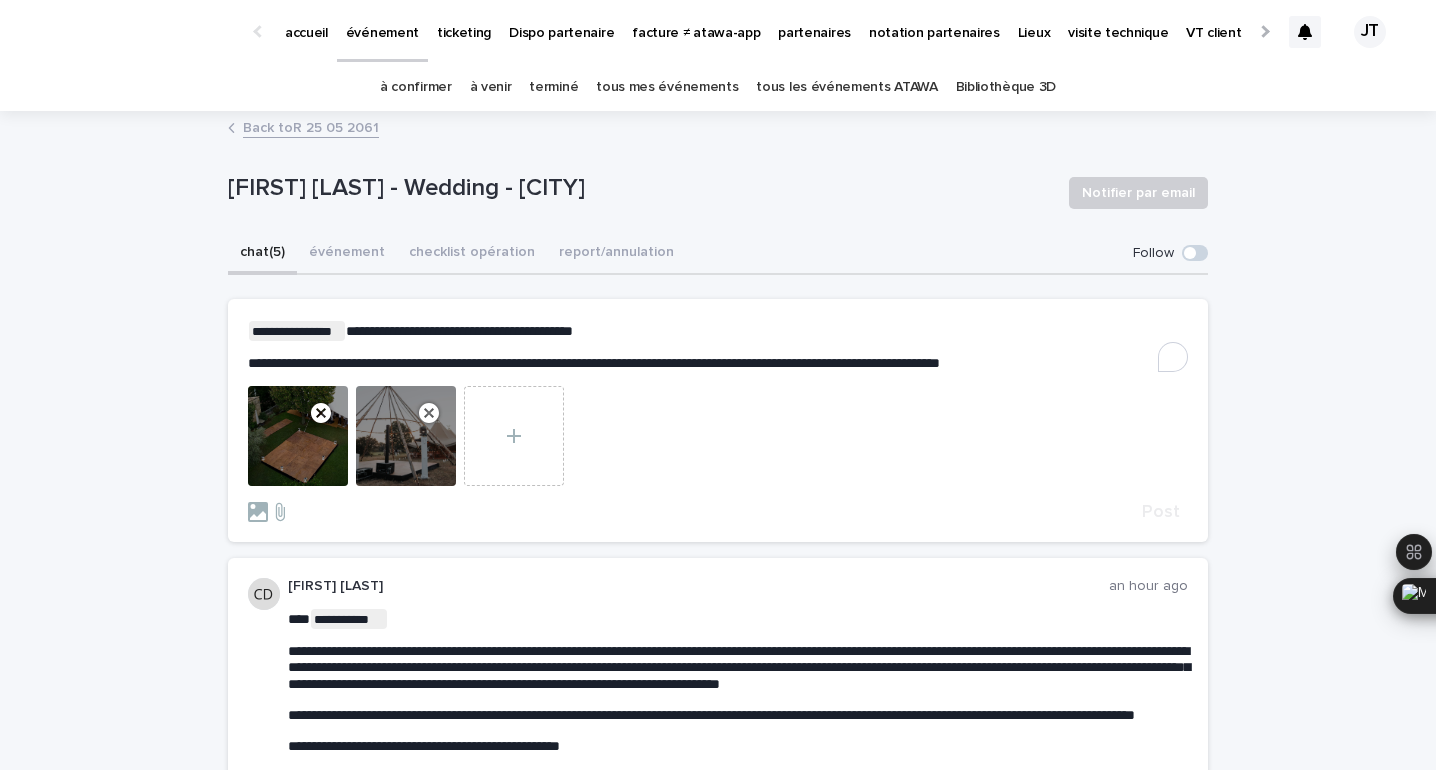 click on "**********" at bounding box center (718, 331) 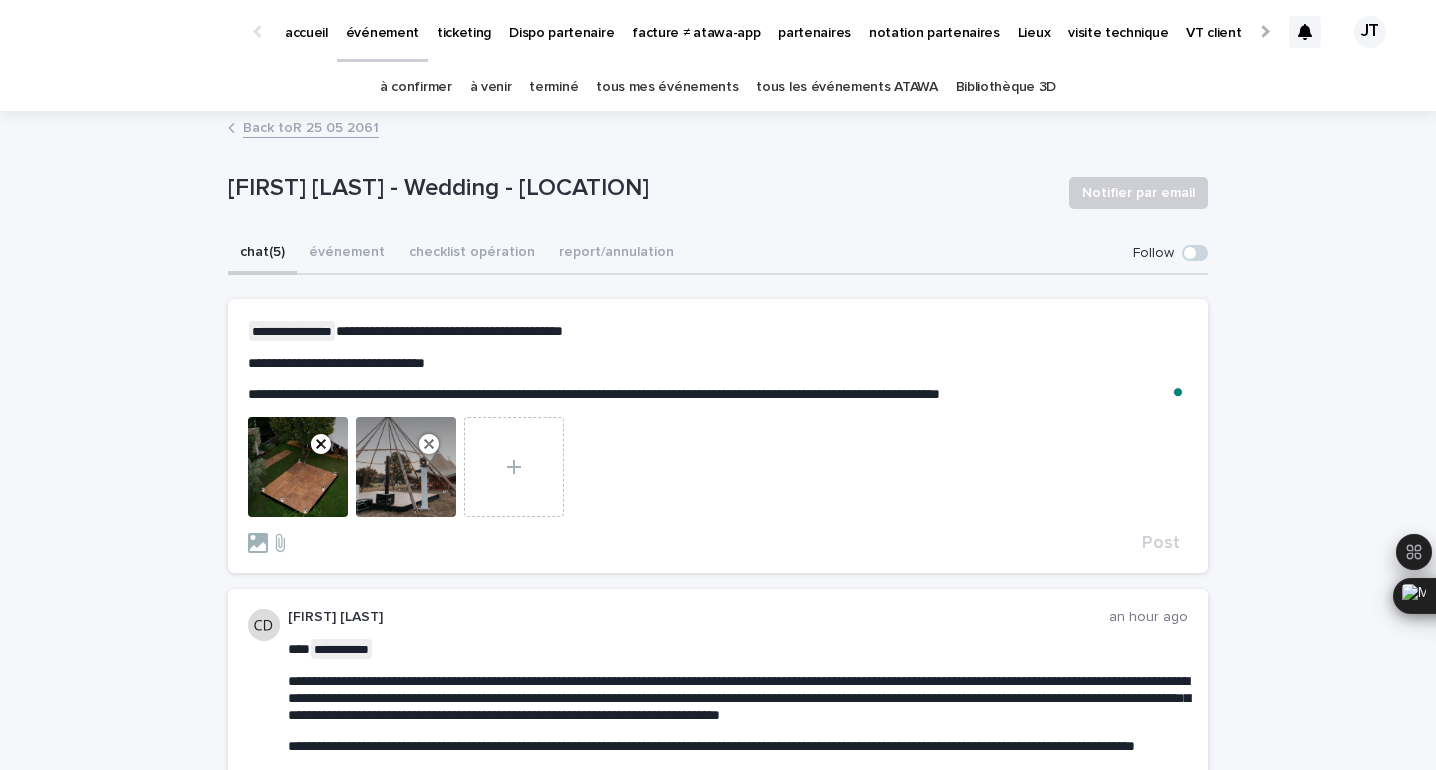 type 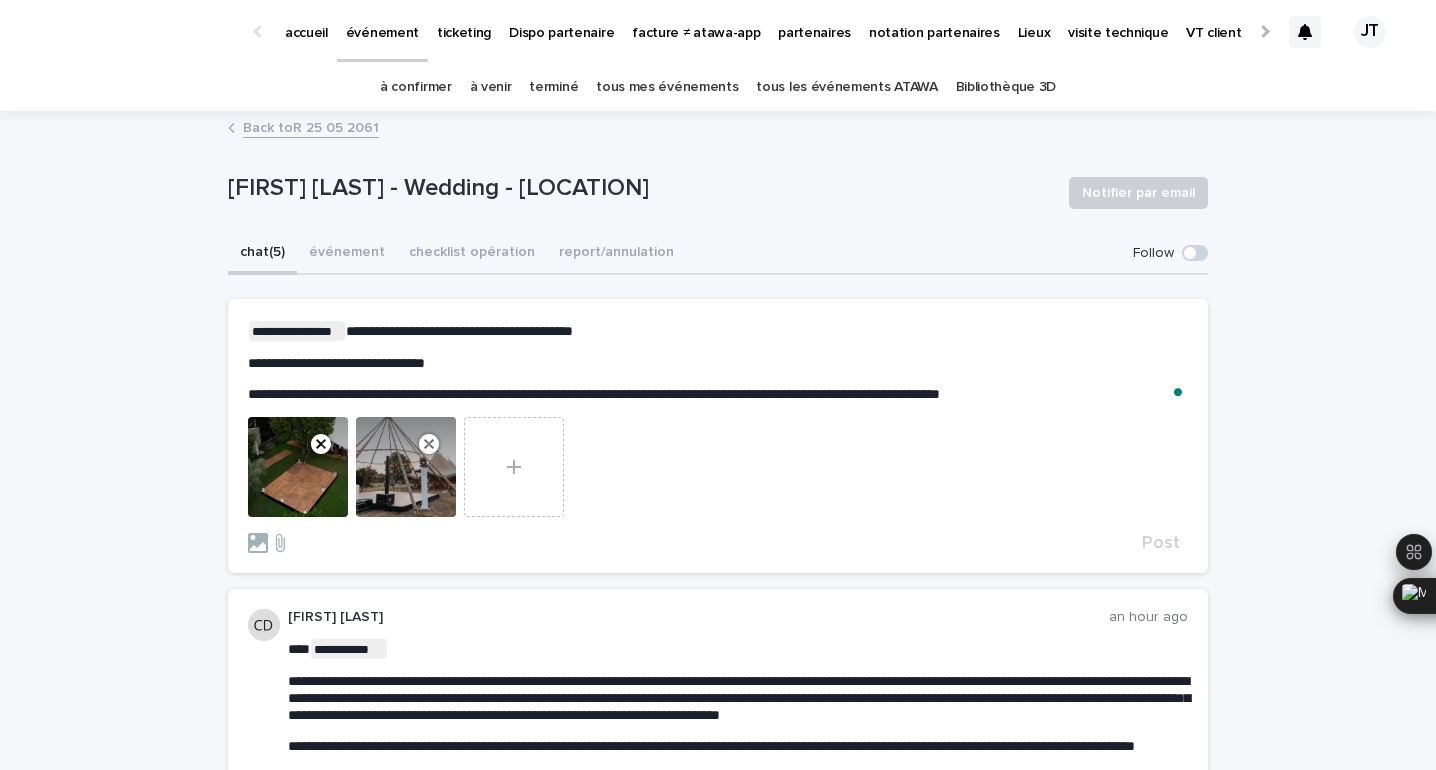 scroll, scrollTop: 0, scrollLeft: 0, axis: both 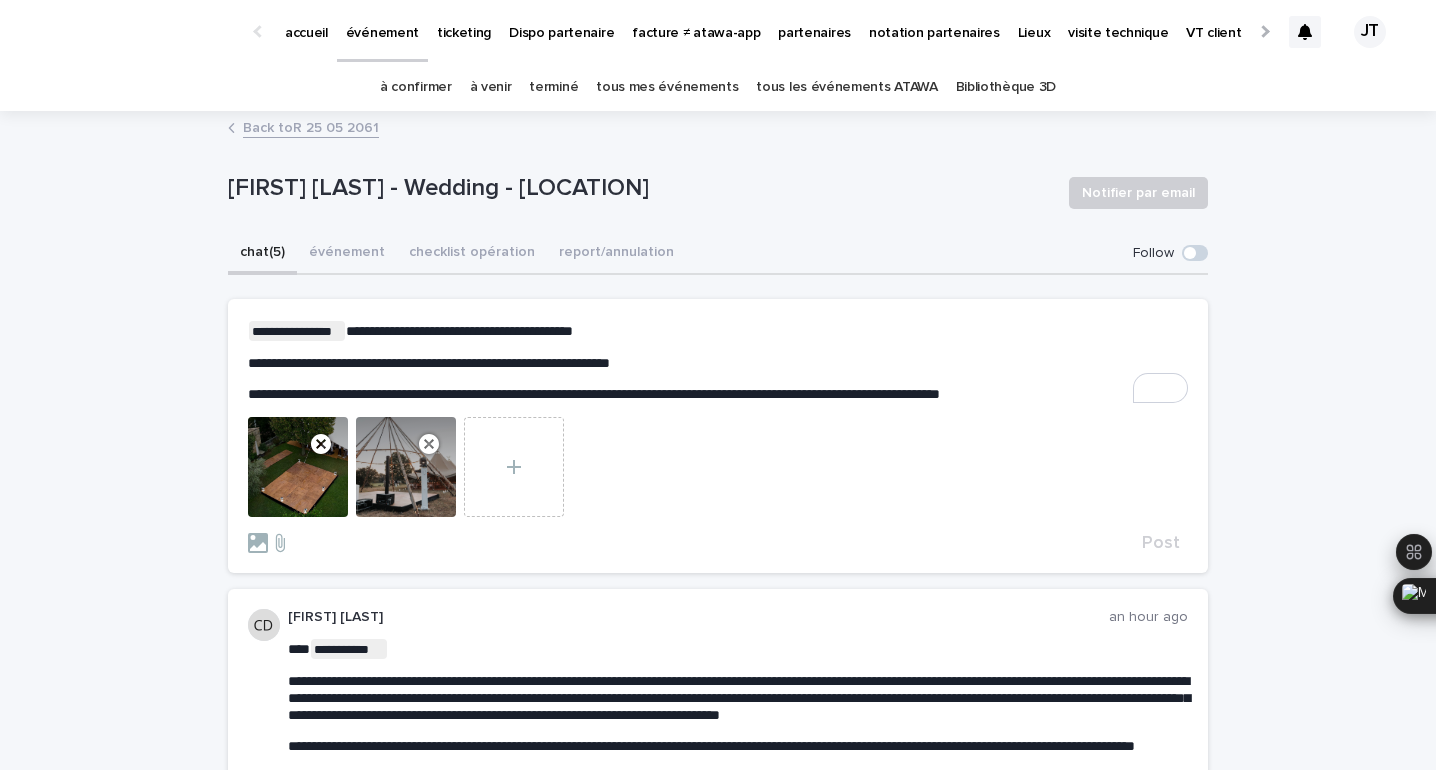 click on "**********" at bounding box center [718, 394] 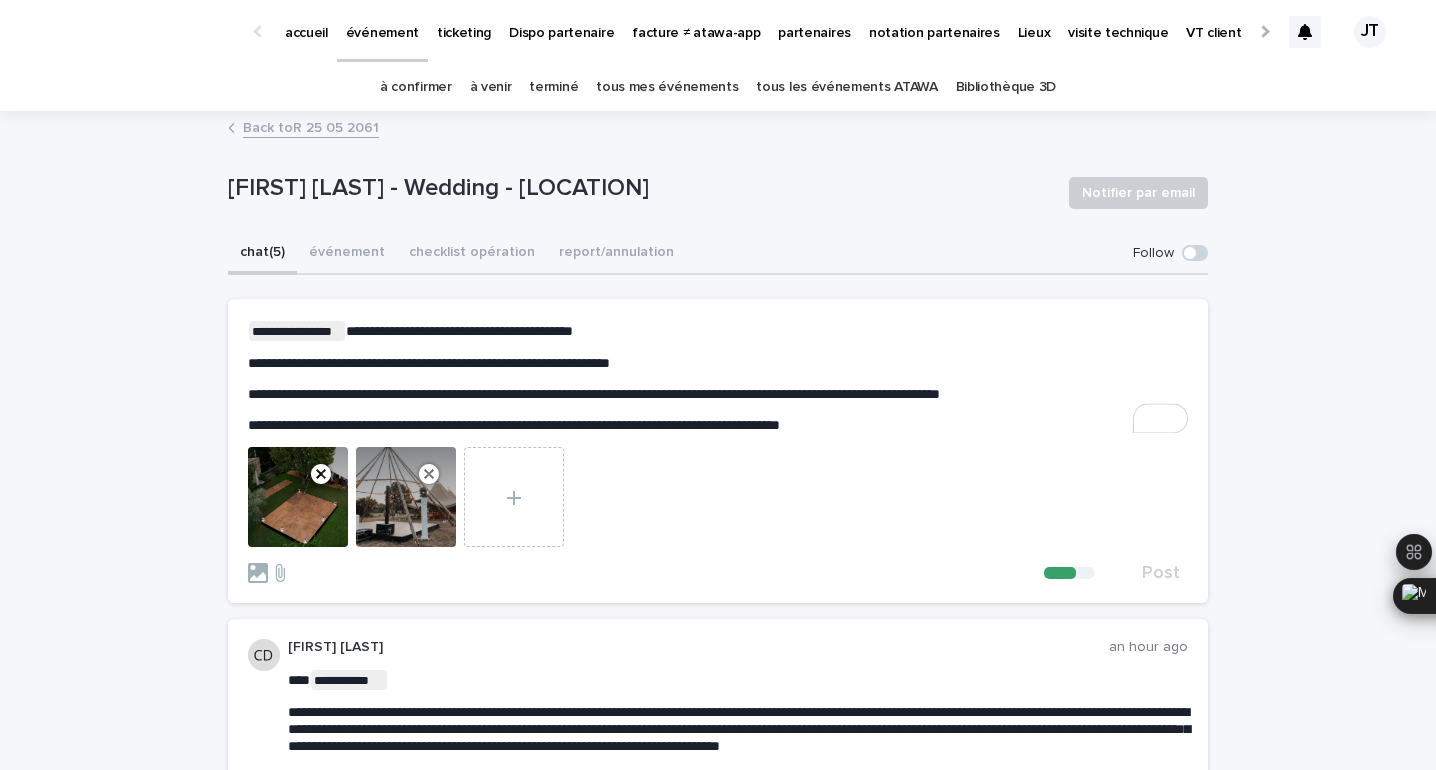 click on "**********" at bounding box center (514, 425) 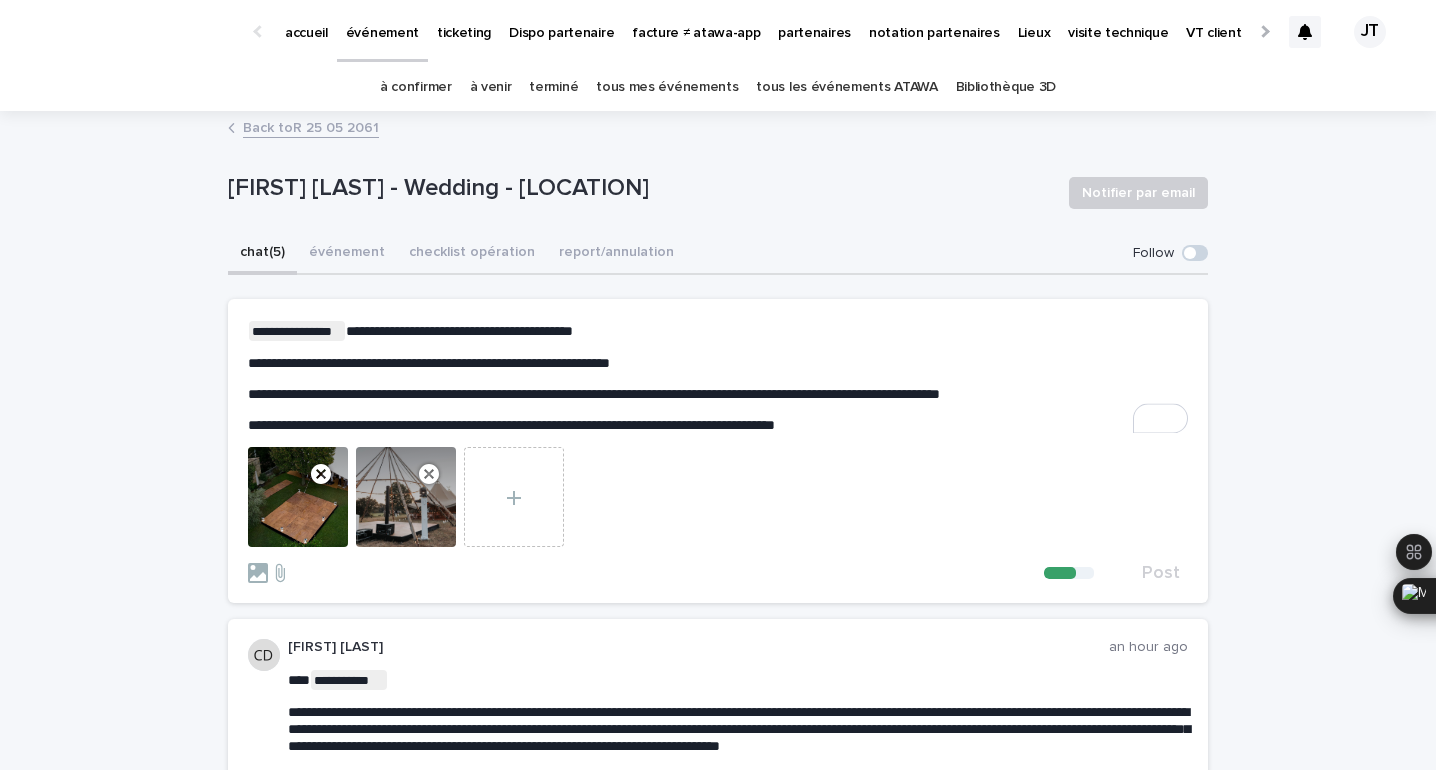 click on "**********" at bounding box center (511, 425) 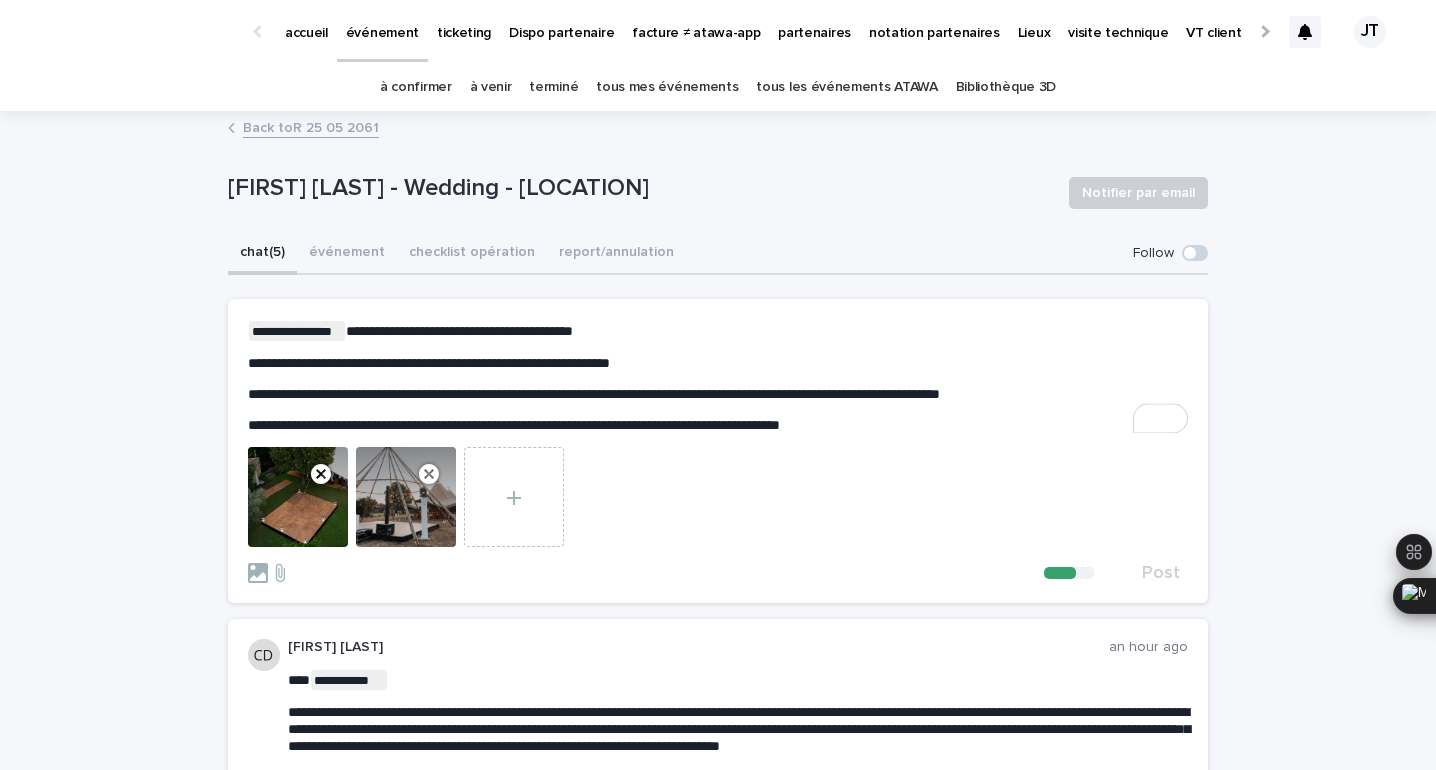 click on "**********" at bounding box center (718, 425) 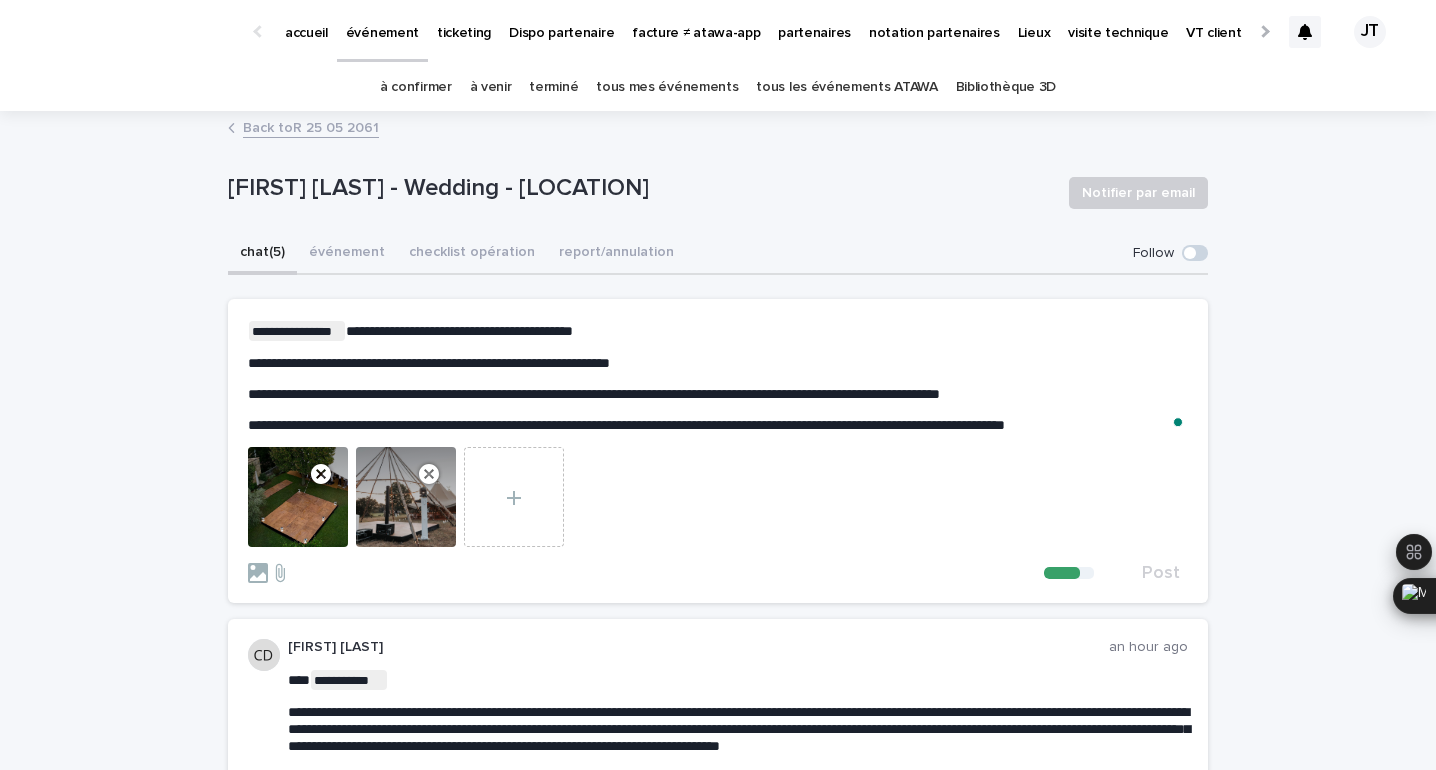 click on "**********" at bounding box center [429, 363] 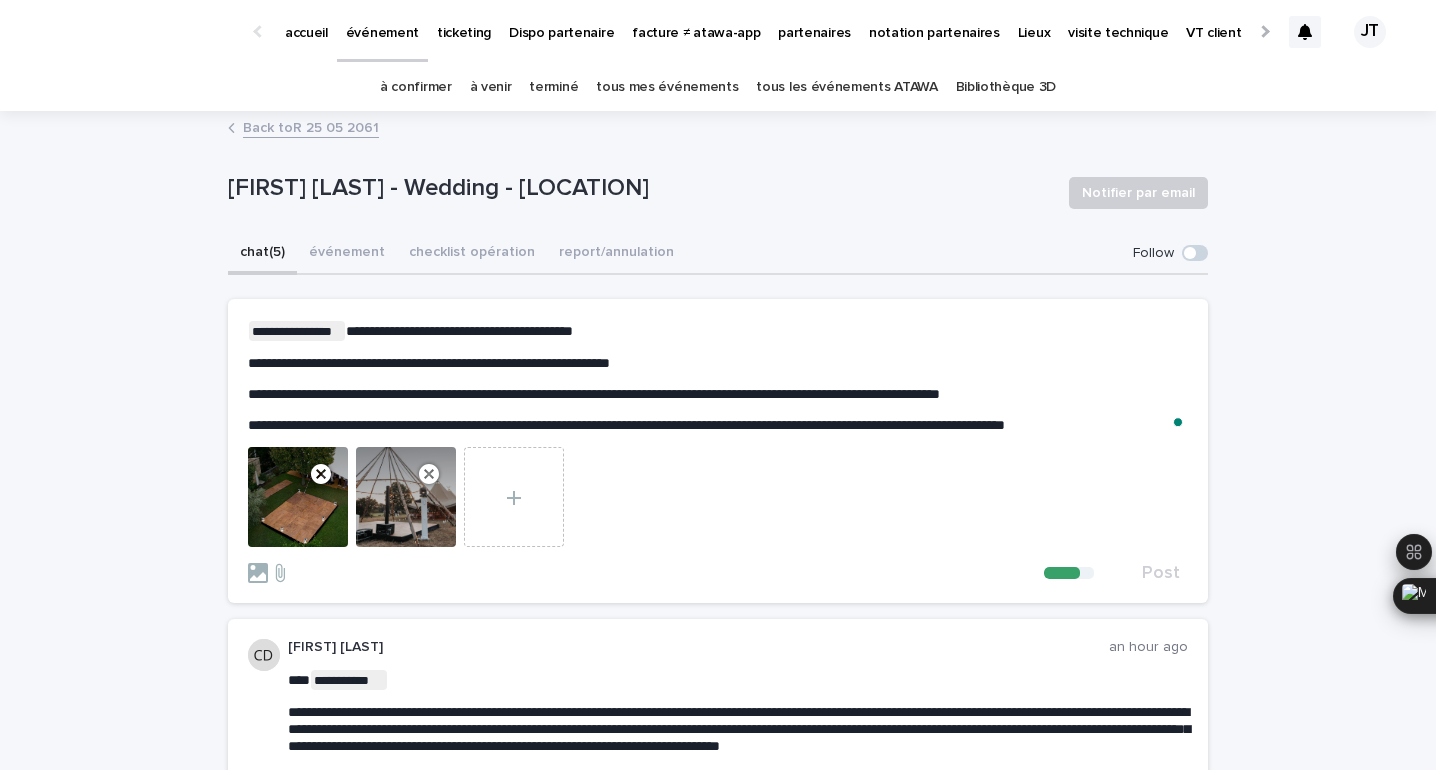 scroll, scrollTop: 94, scrollLeft: 0, axis: vertical 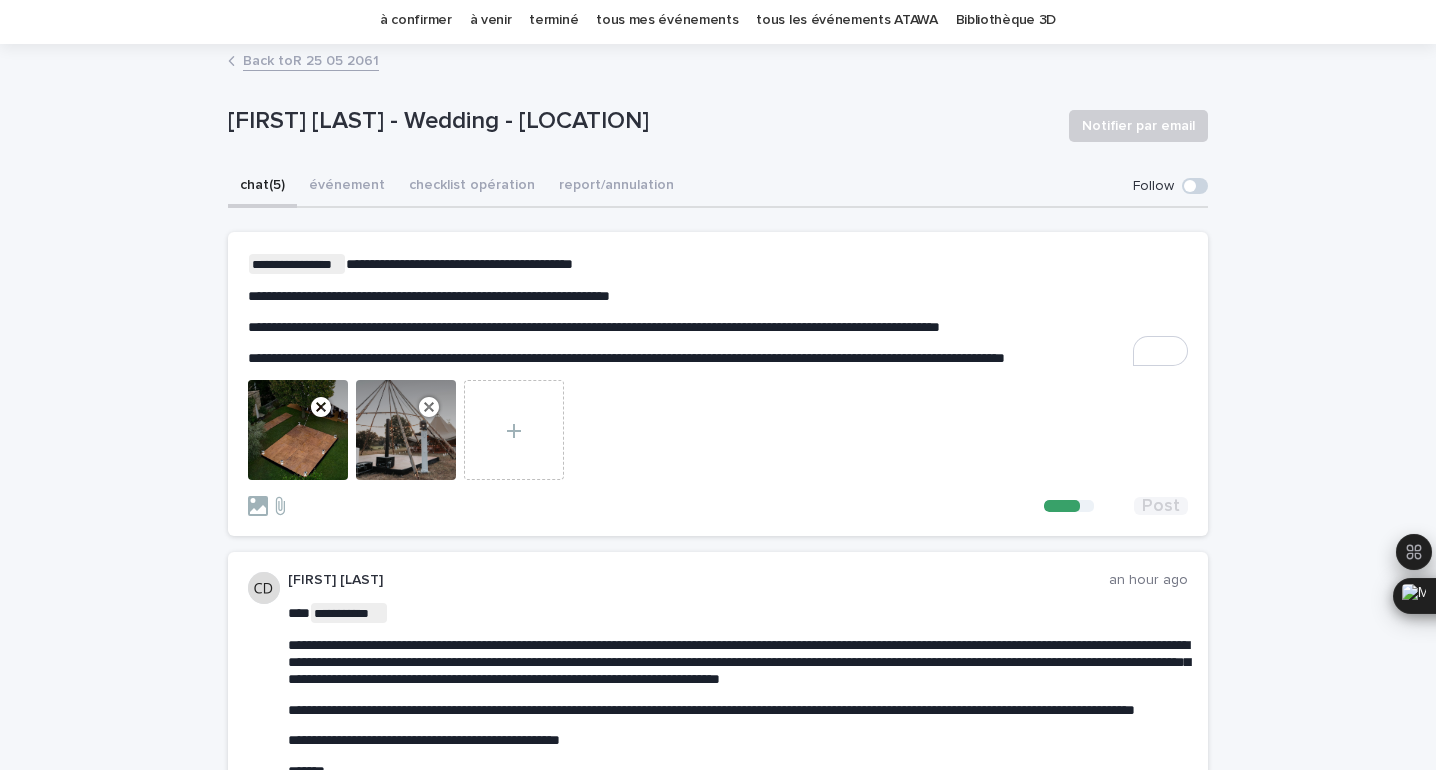 click on "Post" at bounding box center [1161, 506] 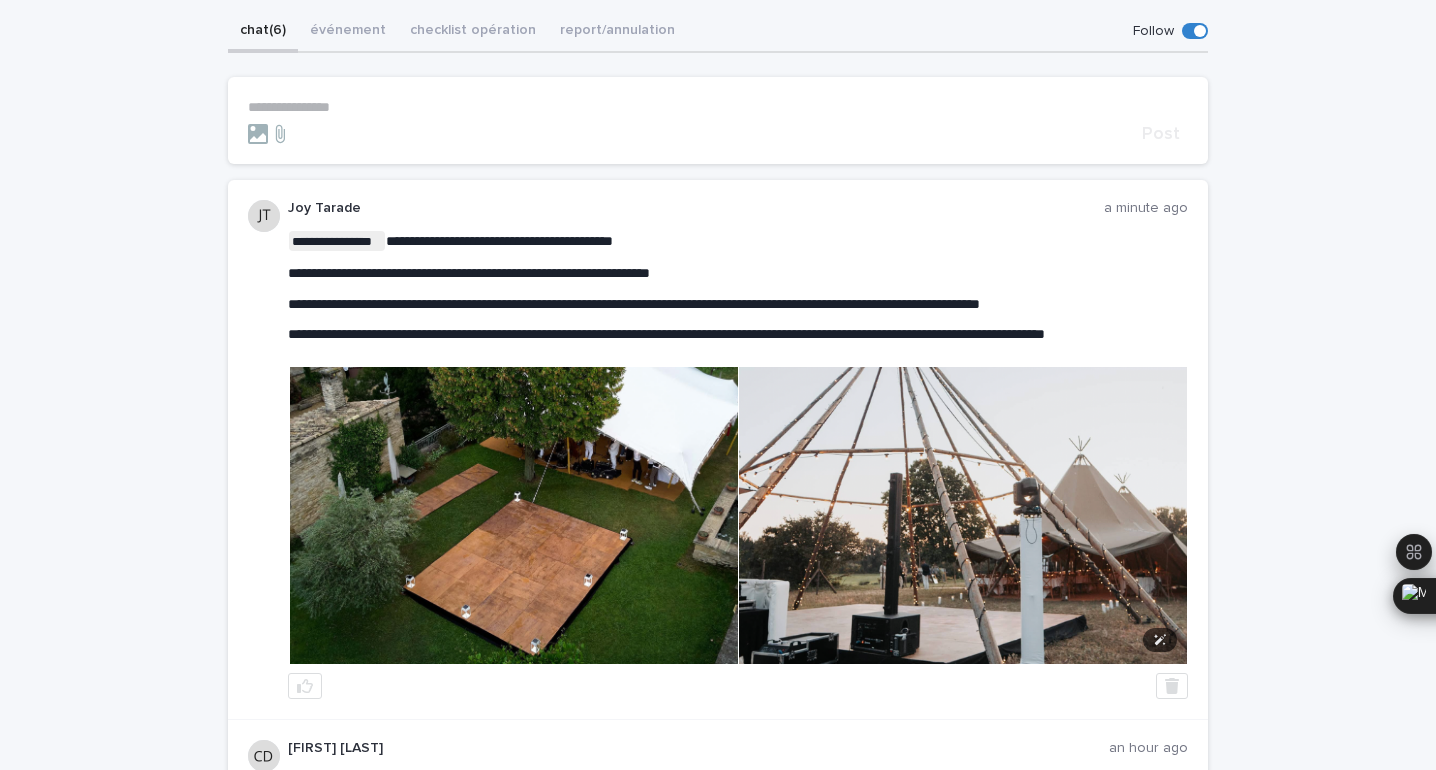scroll, scrollTop: 254, scrollLeft: 0, axis: vertical 